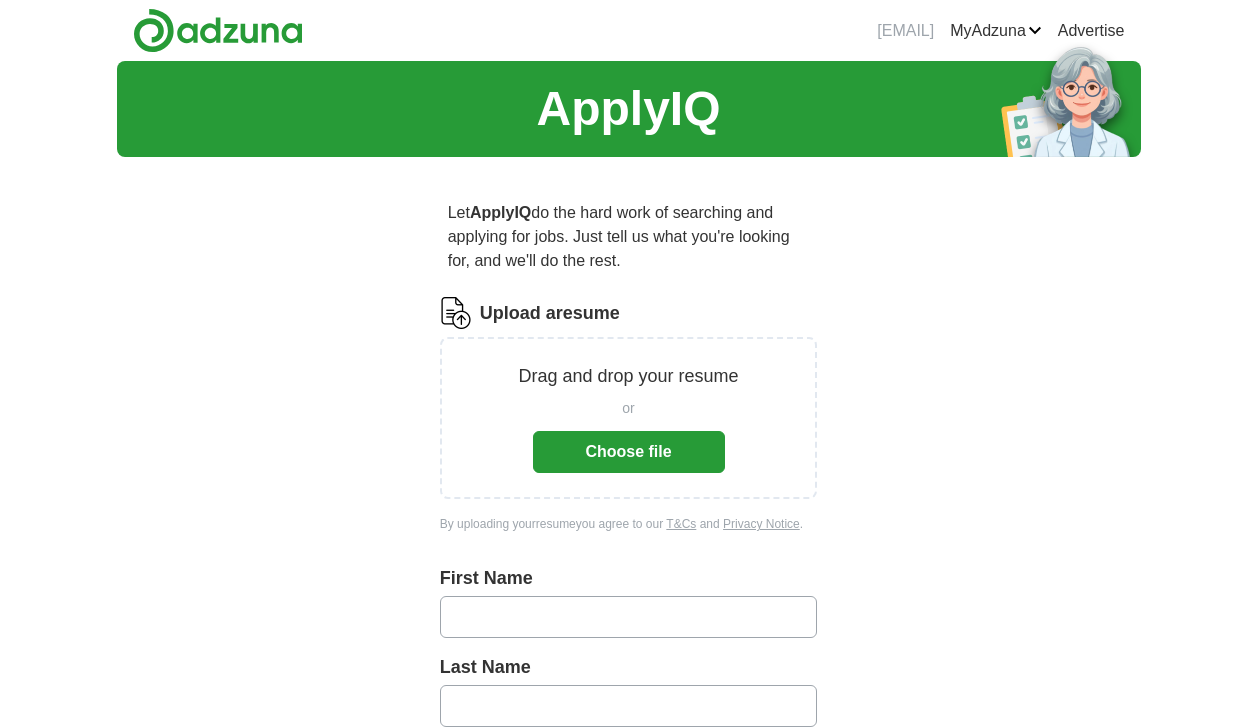 scroll, scrollTop: 0, scrollLeft: 0, axis: both 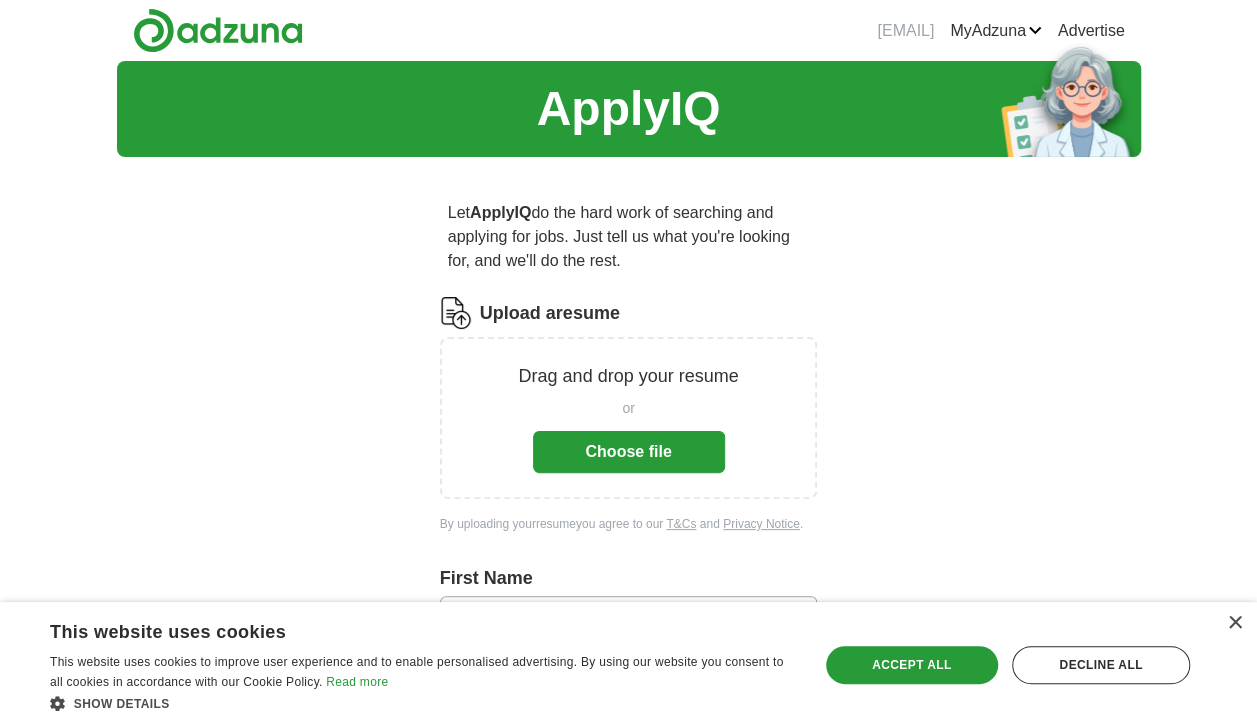 click on "Choose file" at bounding box center [629, 452] 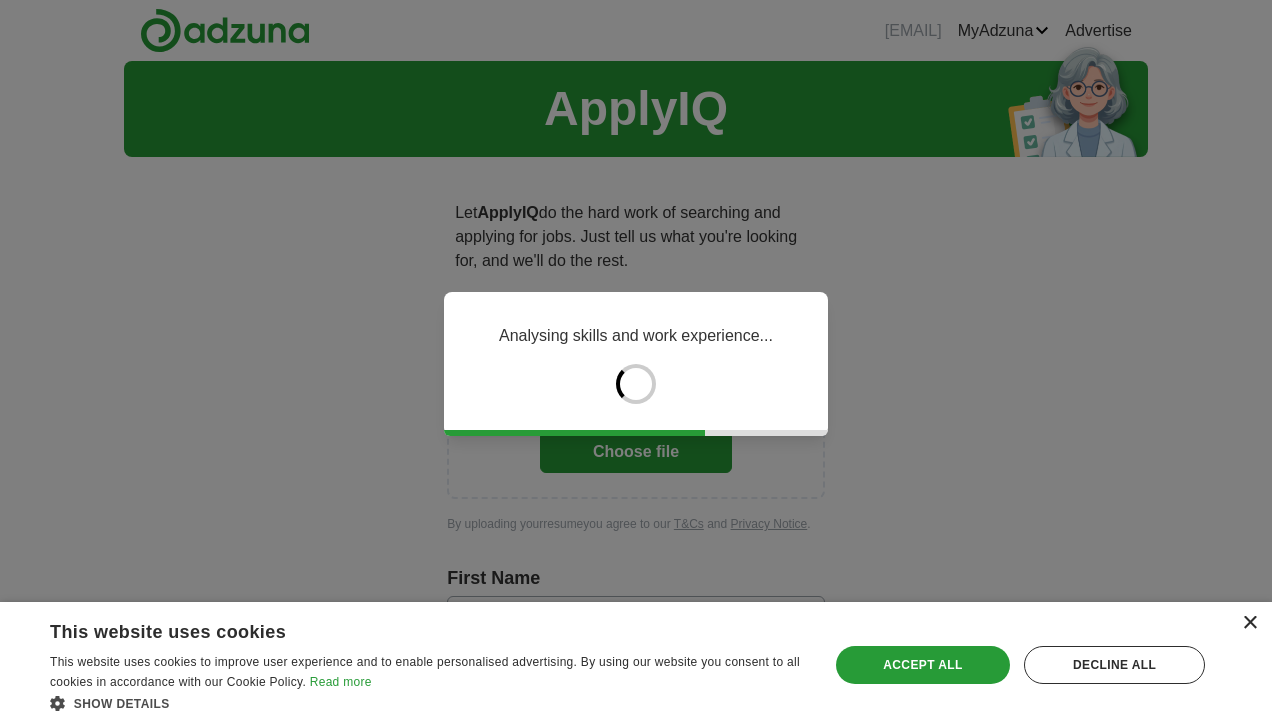 click on "×" at bounding box center [1249, 623] 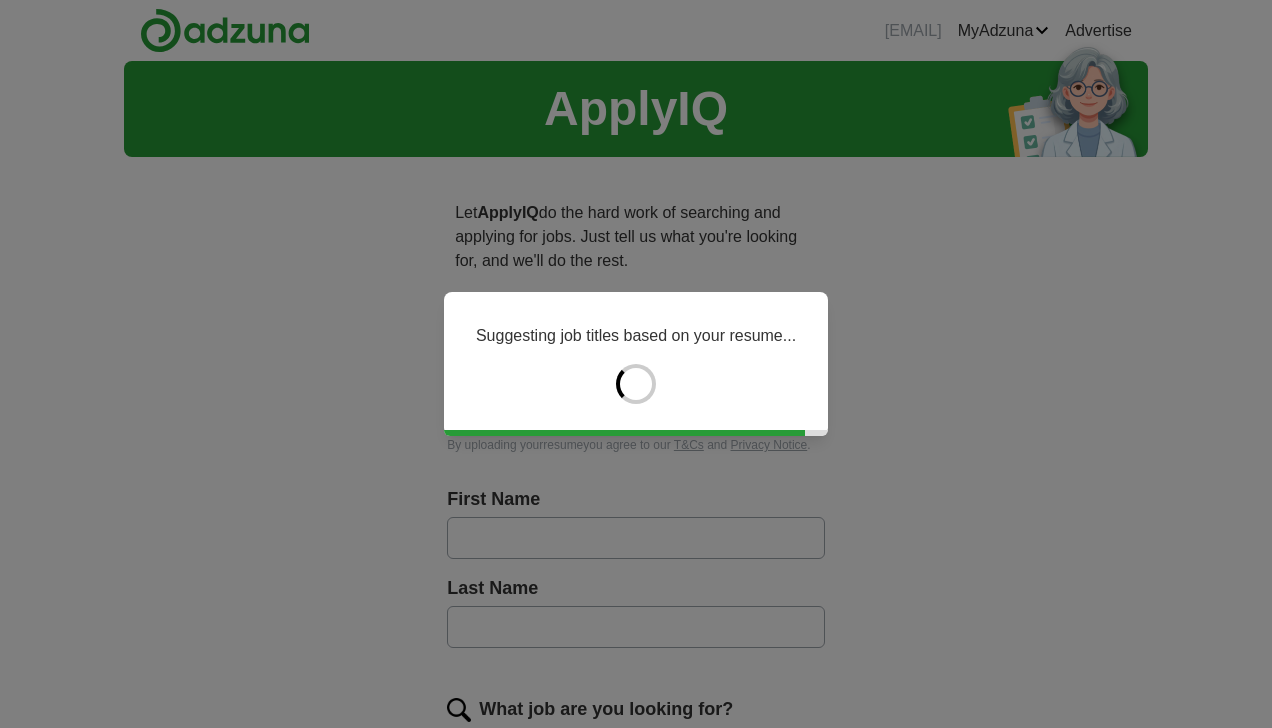 type on "******" 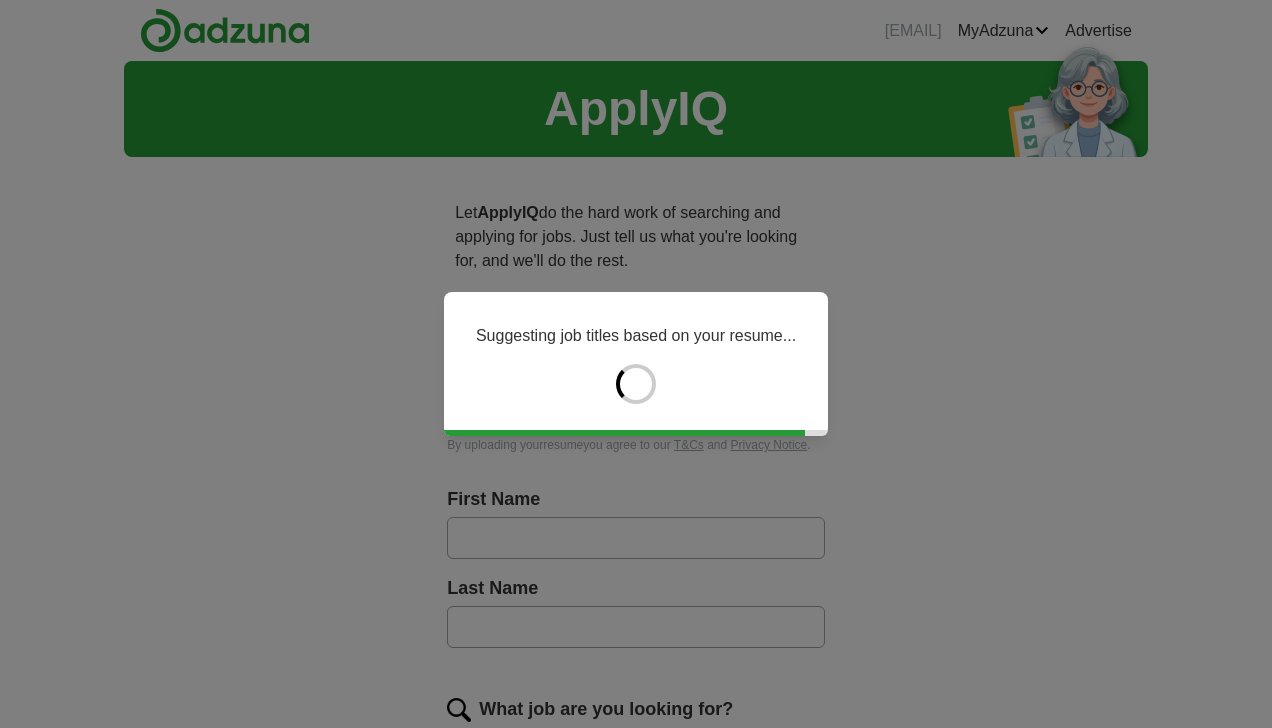 type on "******" 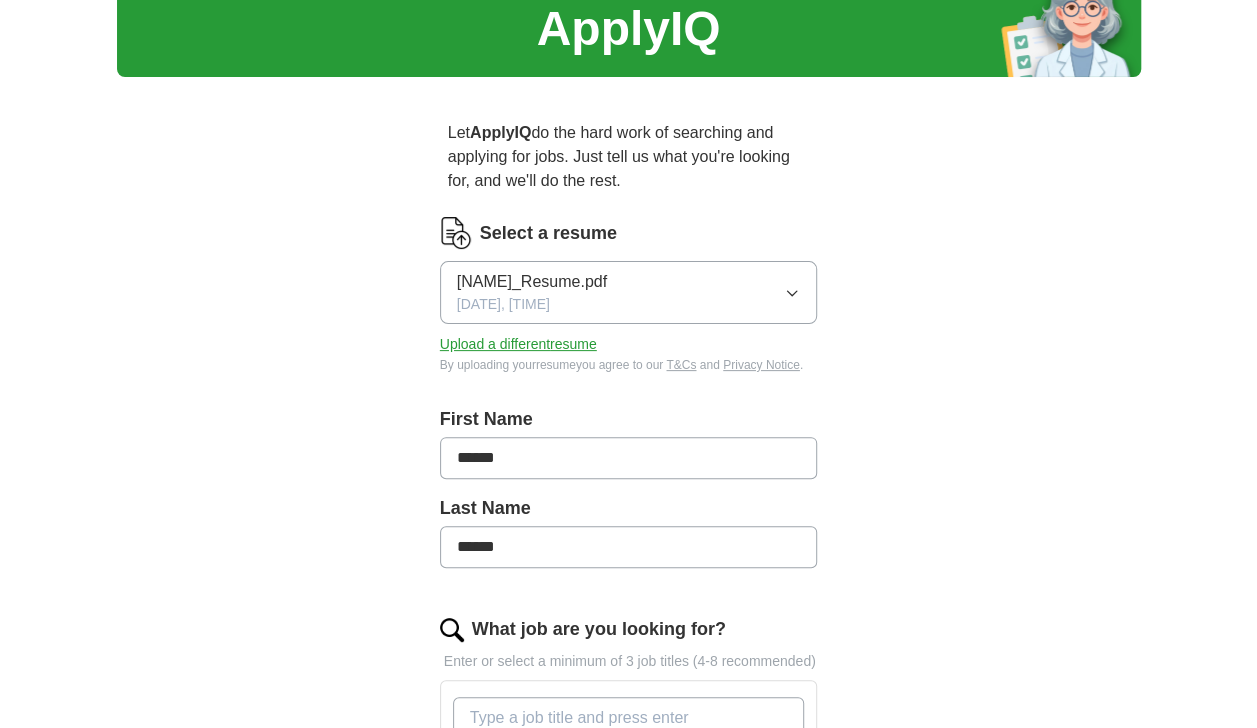 scroll, scrollTop: 82, scrollLeft: 0, axis: vertical 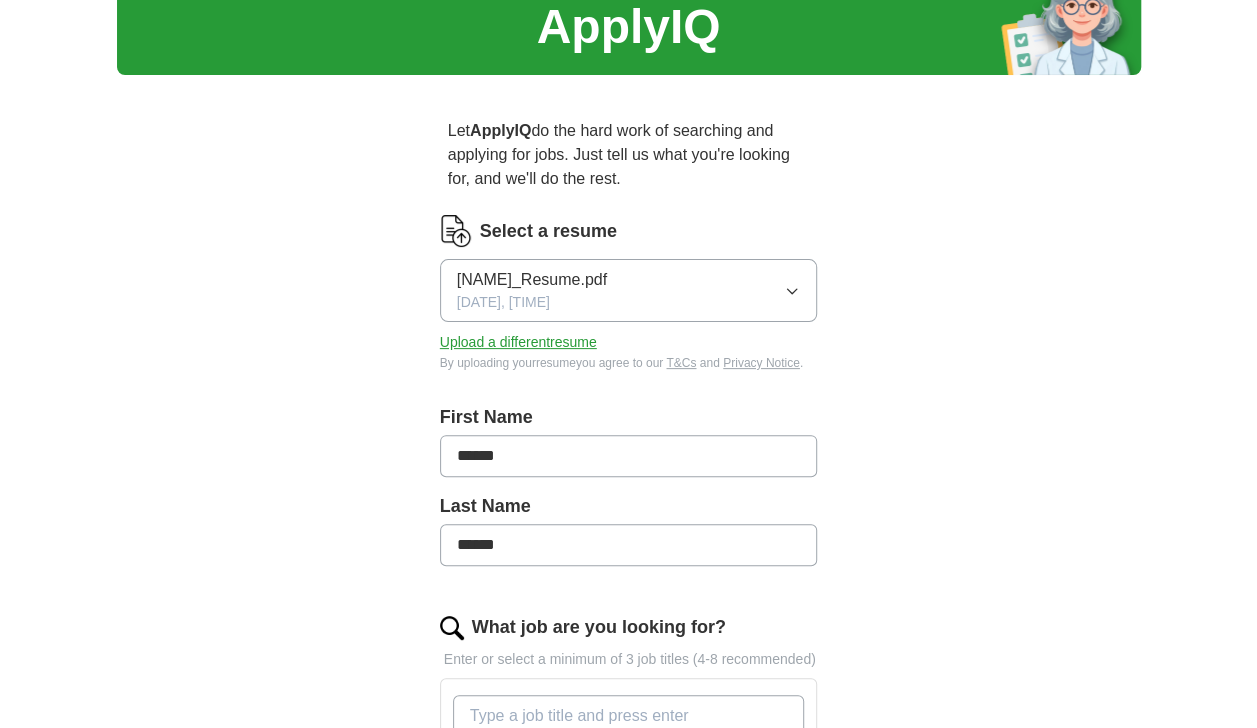 click on "[NAME]_Resume.pdf" at bounding box center (532, 280) 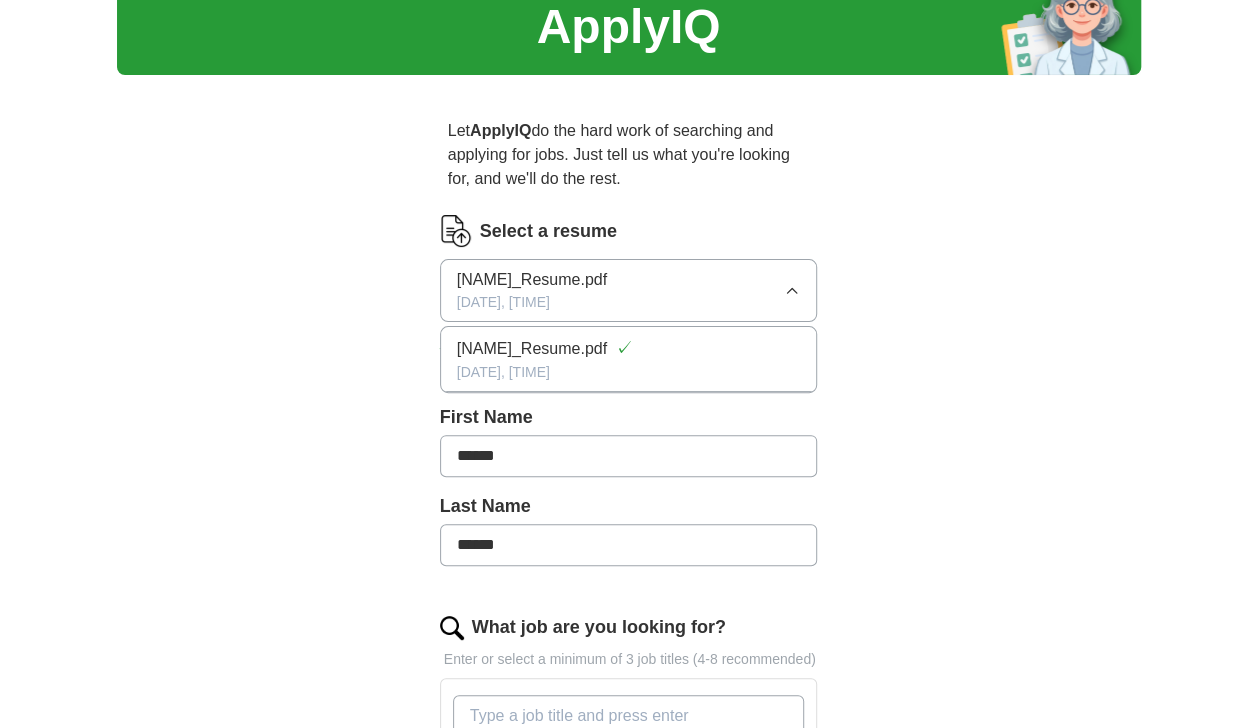 click on "[NAME]_Resume.pdf" at bounding box center [532, 349] 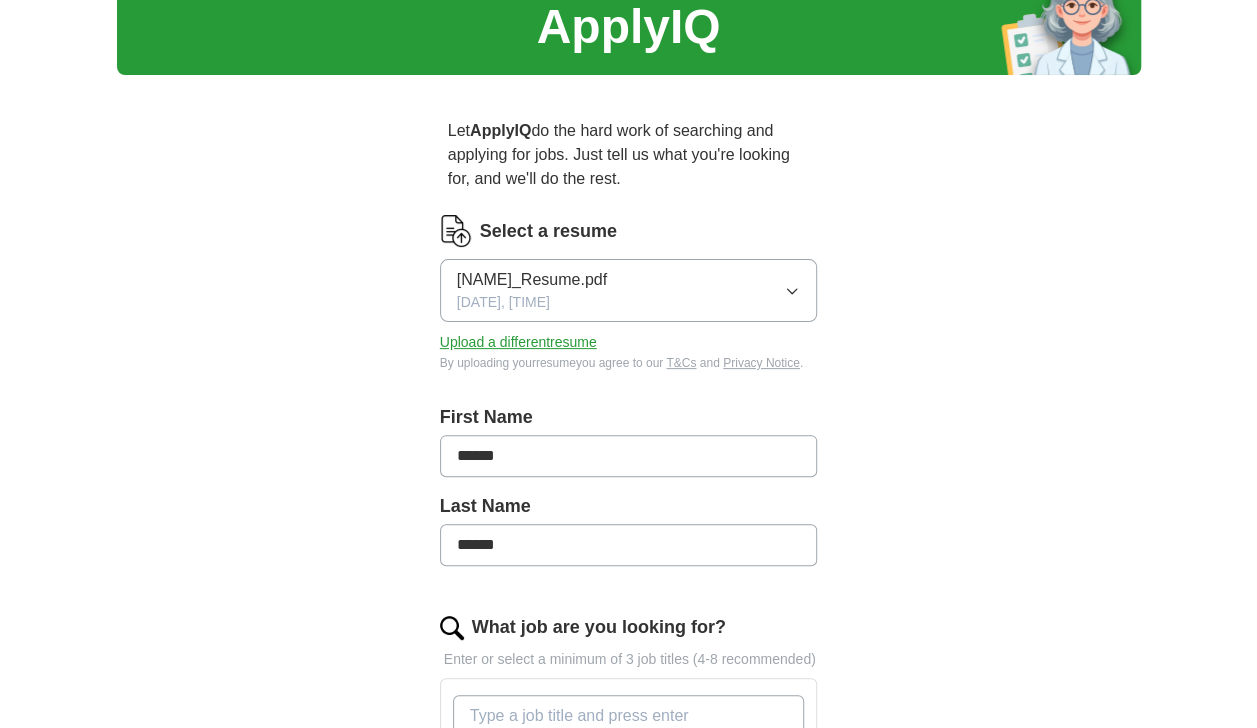 click on "[NAME]_Resume.pdf" at bounding box center (532, 280) 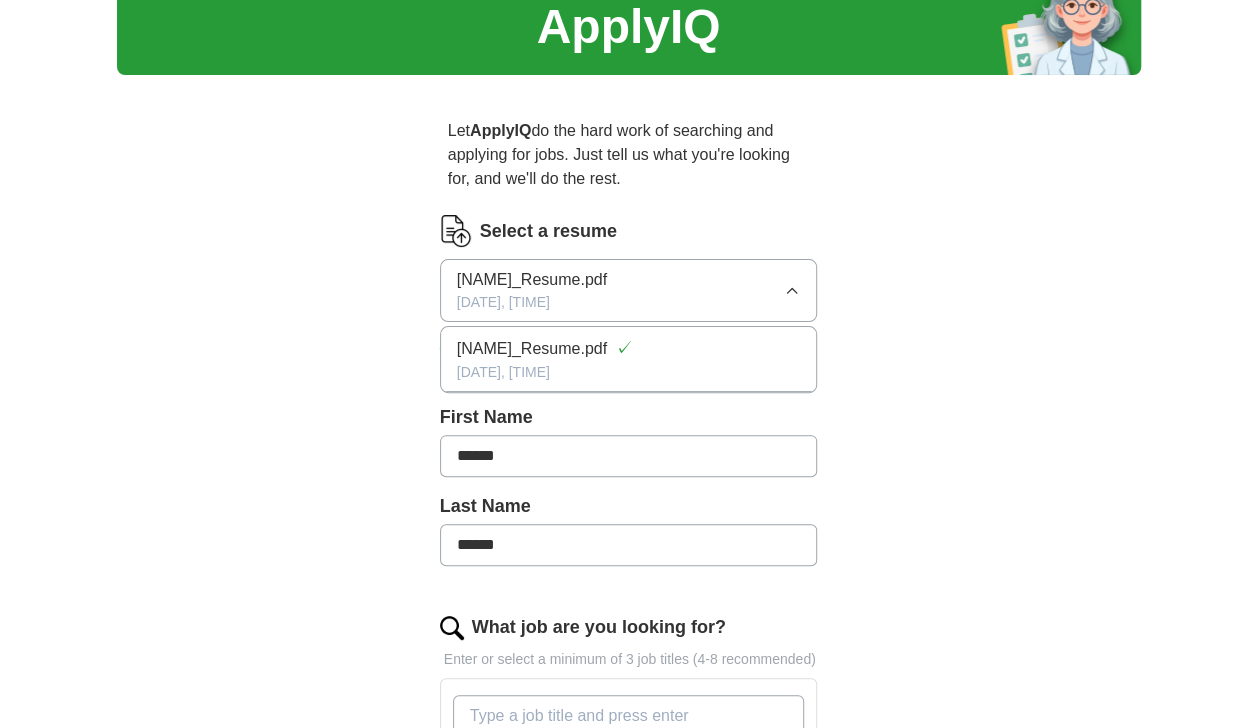 click on "[NAME]_Resume.pdf" at bounding box center (532, 280) 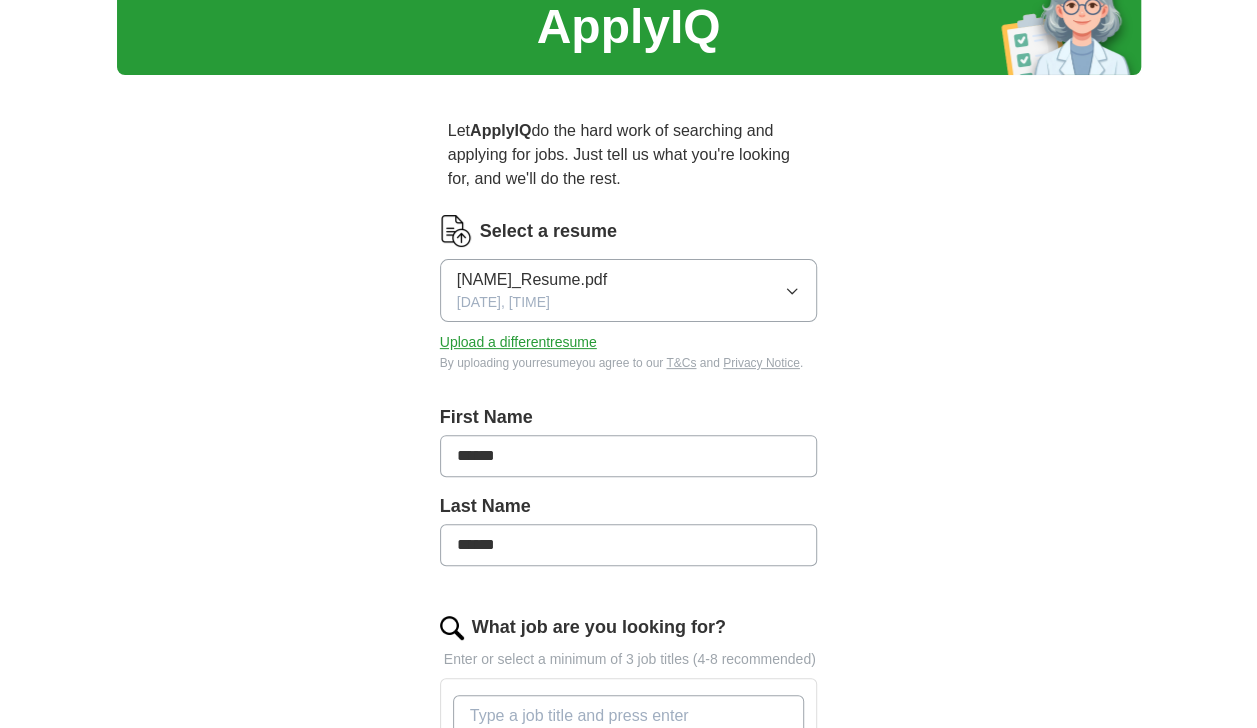 click 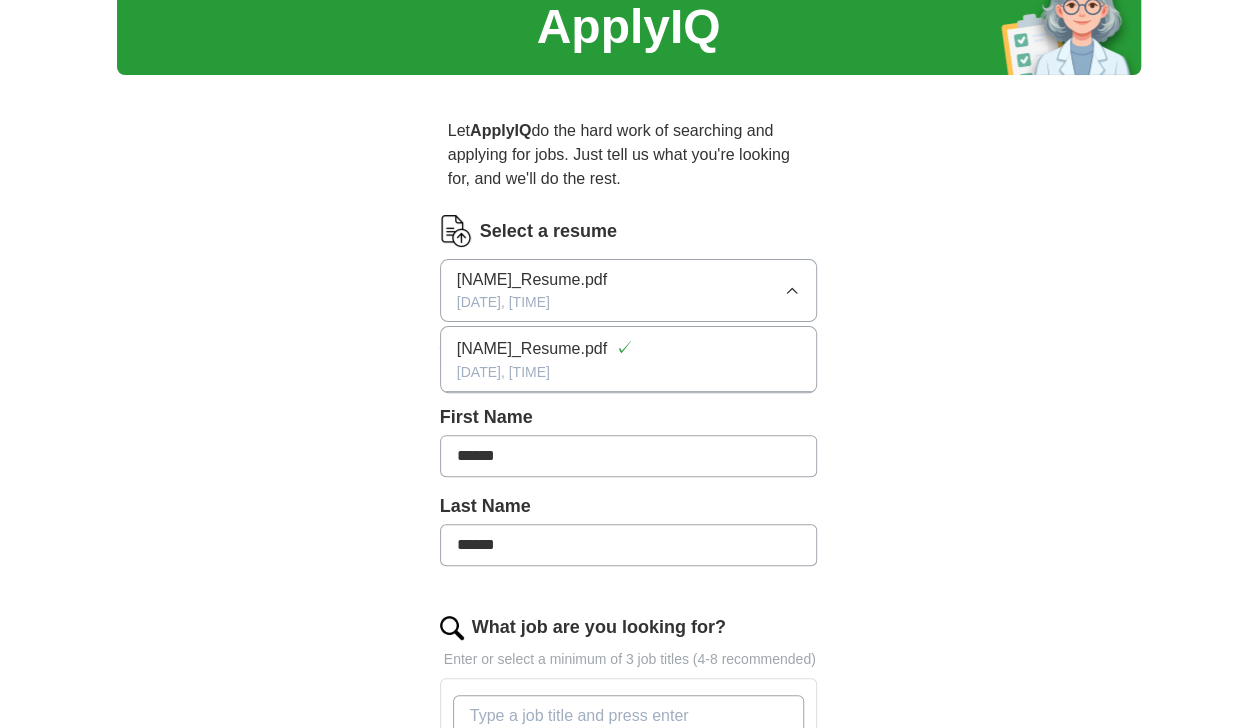 click on "[DATE], [TIME]" at bounding box center (629, 372) 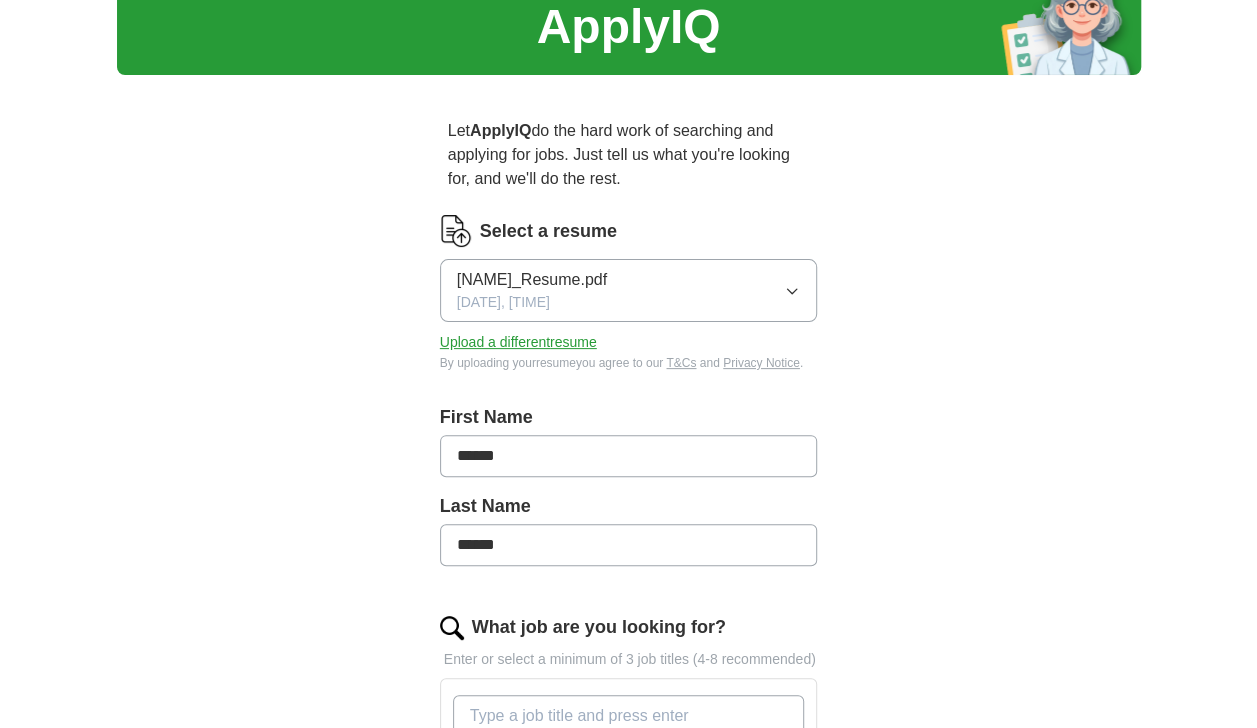 click on "Let ApplyIQ do the hard work of searching and applying for jobs. Just tell us what you're looking for, and we'll do the rest. Select a resume [NAME]_Resume.pdf [DATE], [TIME] Upload a different resume By uploading your resume you agree to our T&Cs and Privacy Notice. First Name ****** Last Name ****** What job are you looking for? Enter or select a minimum of 3 job titles (4-8 recommended) Career Development Specialist + Program Development Director + Director of Student Services + Community Engagement Director + Instructional Designer + K-12 Curriculum Developer + Educational Consultant + Mentorship Program Coordinator + Academic Program Manager + College and Career Advisor + Where do you want to work? 25 mile radius Advanced Start applying for jobs By registering, you consent to us applying to suitable jobs for you" at bounding box center [629, 865] 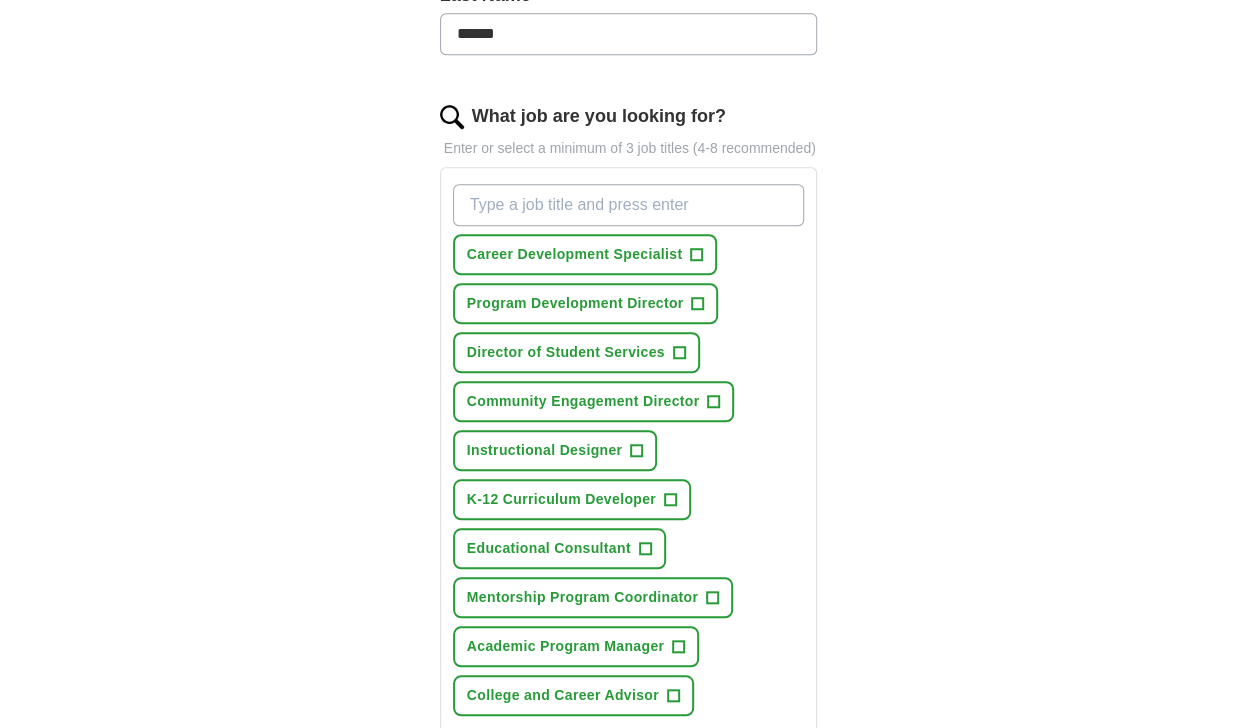 scroll, scrollTop: 594, scrollLeft: 0, axis: vertical 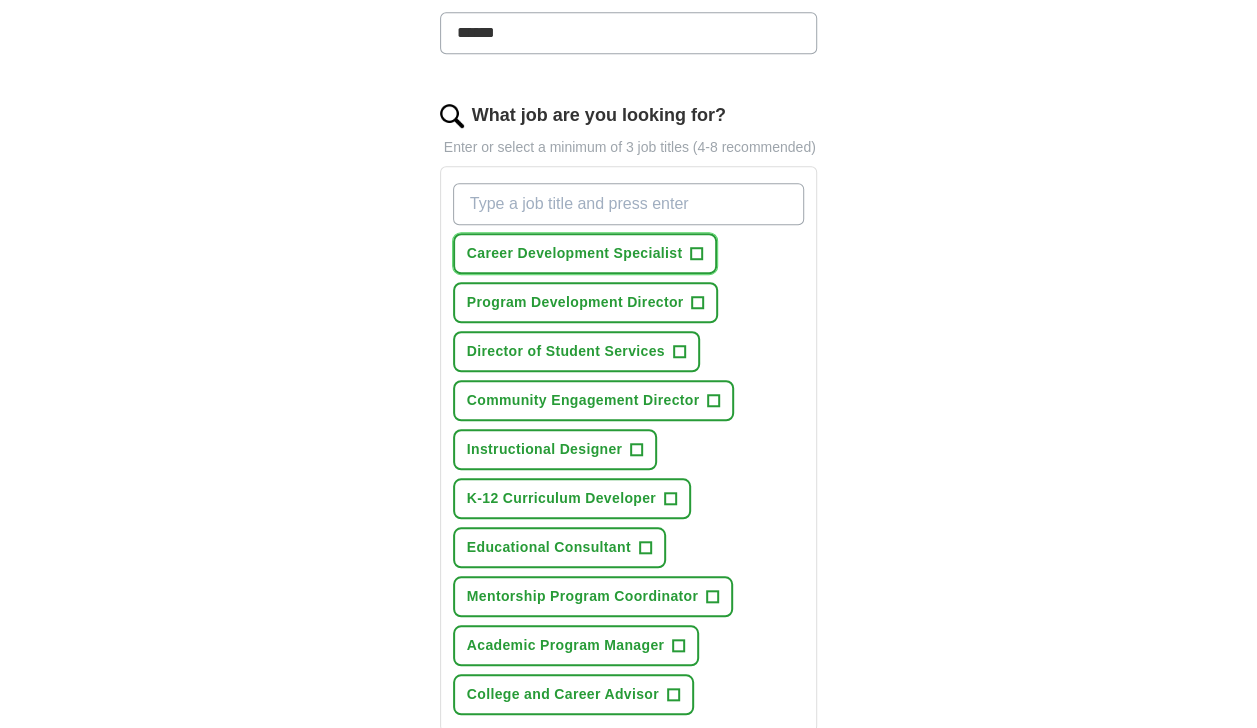 click on "+" at bounding box center [697, 254] 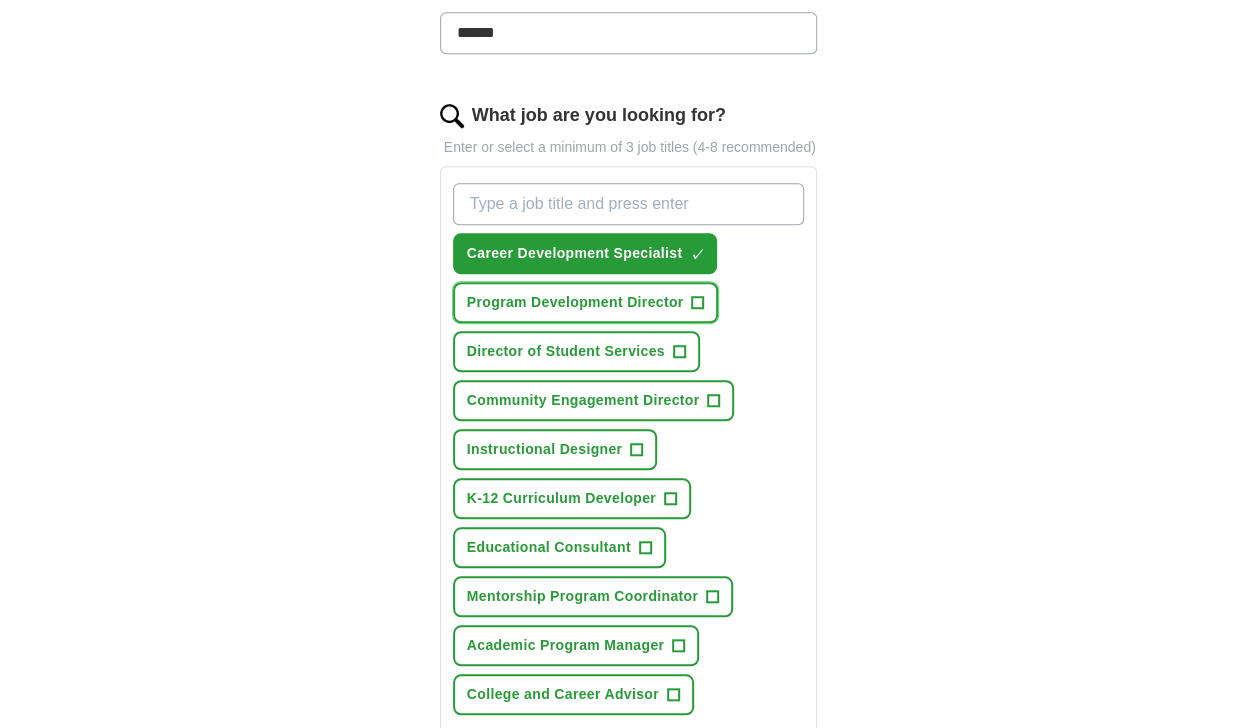 click on "+" at bounding box center (698, 303) 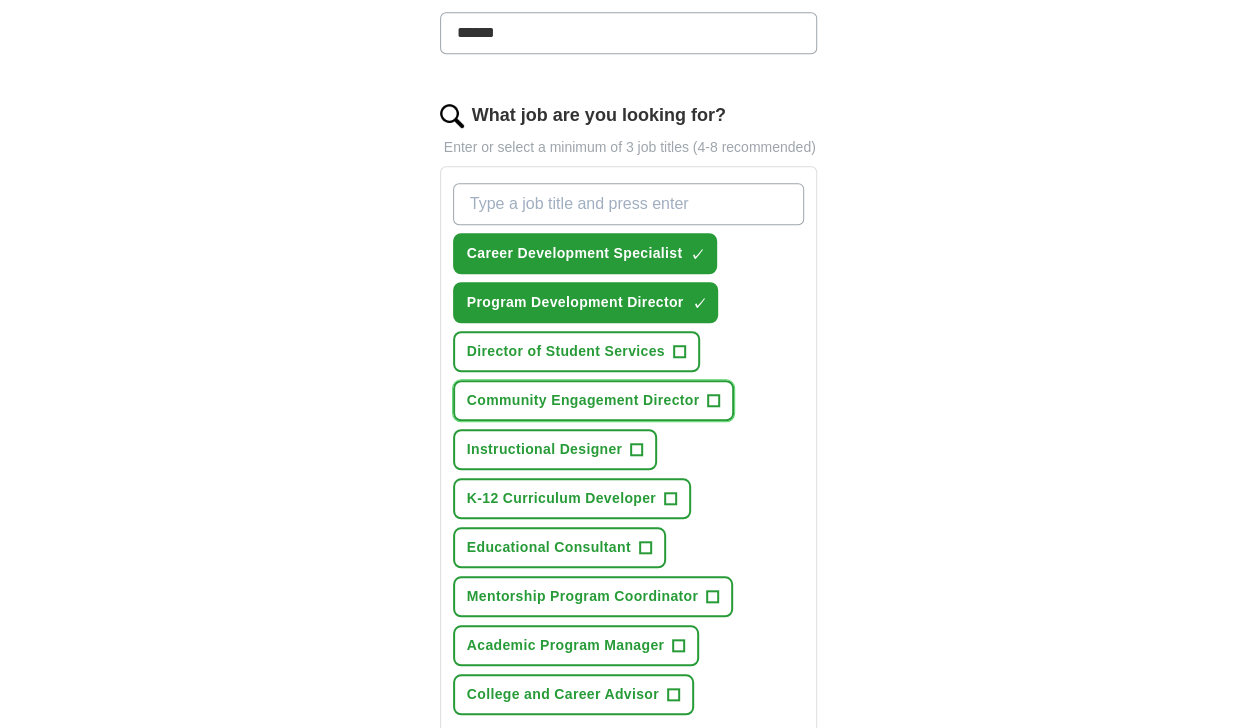click on "+" at bounding box center (714, 401) 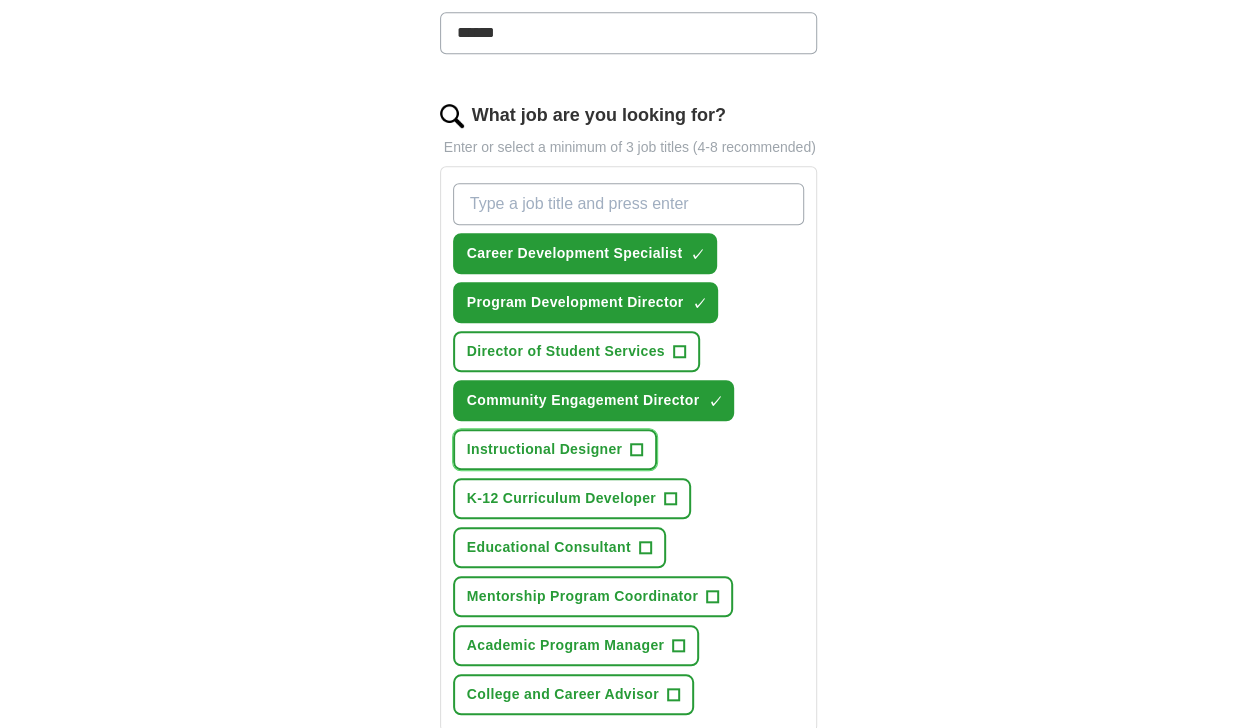 click on "+" at bounding box center [637, 450] 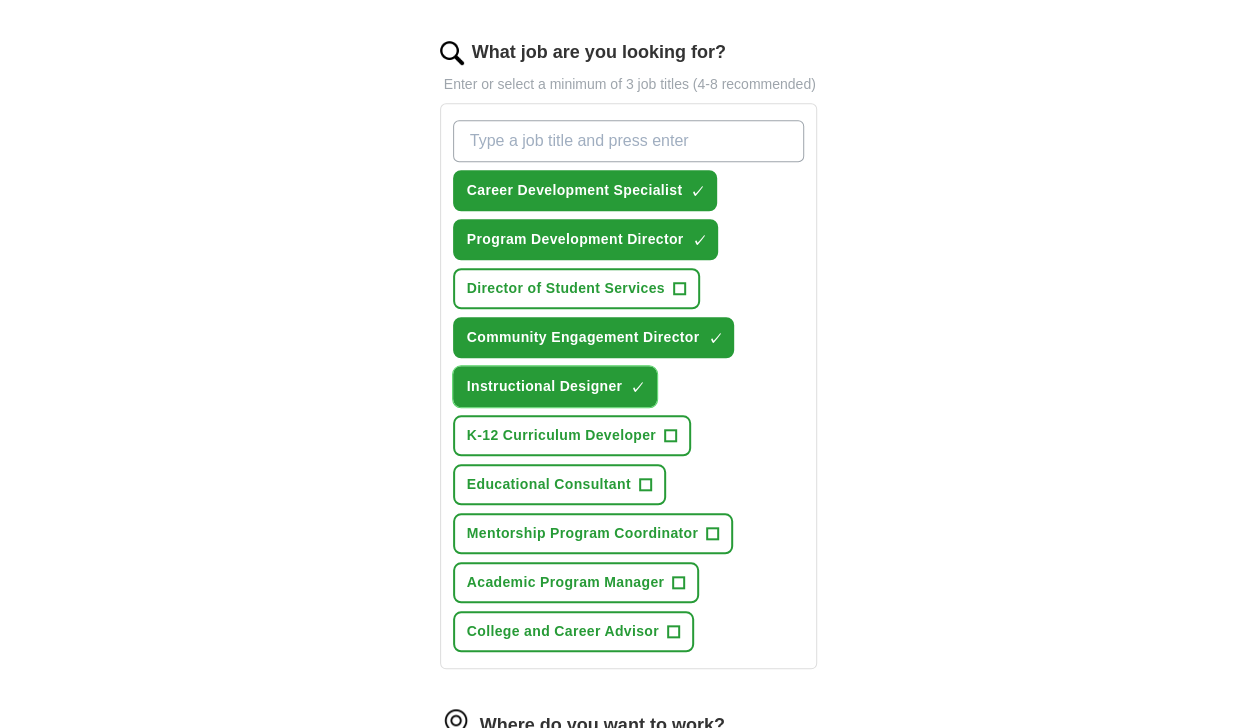 scroll, scrollTop: 672, scrollLeft: 0, axis: vertical 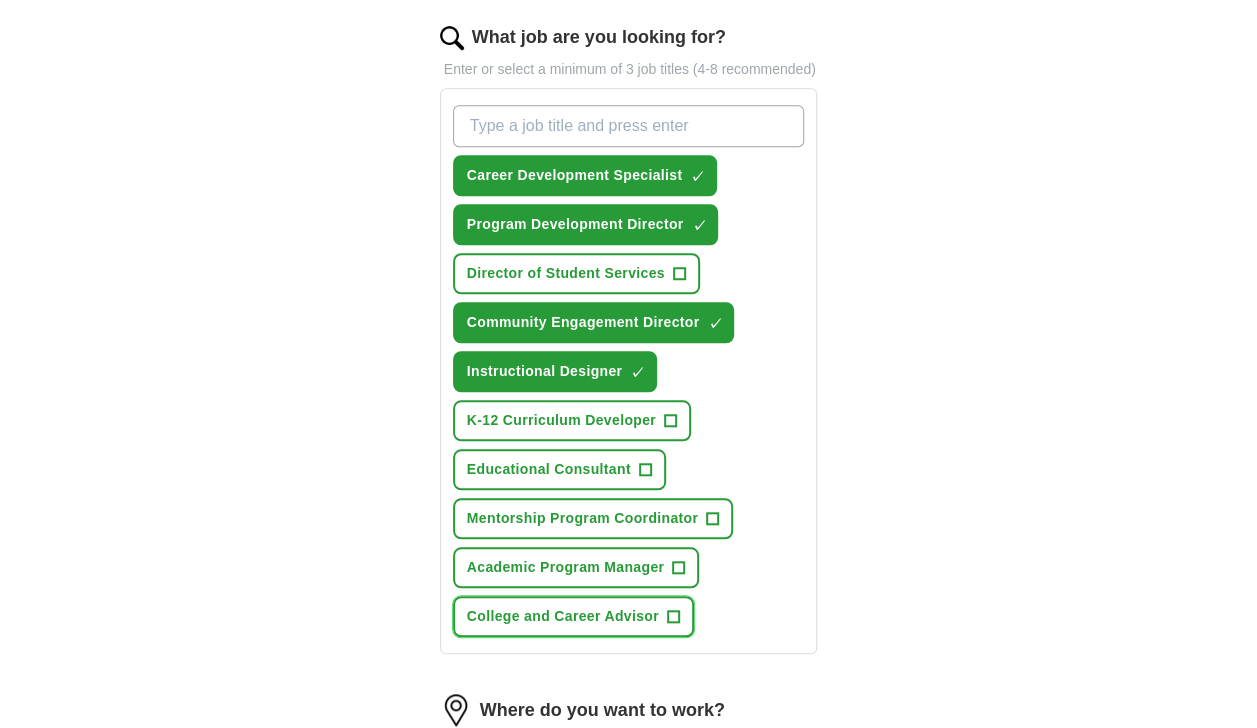 click on "+" at bounding box center [673, 617] 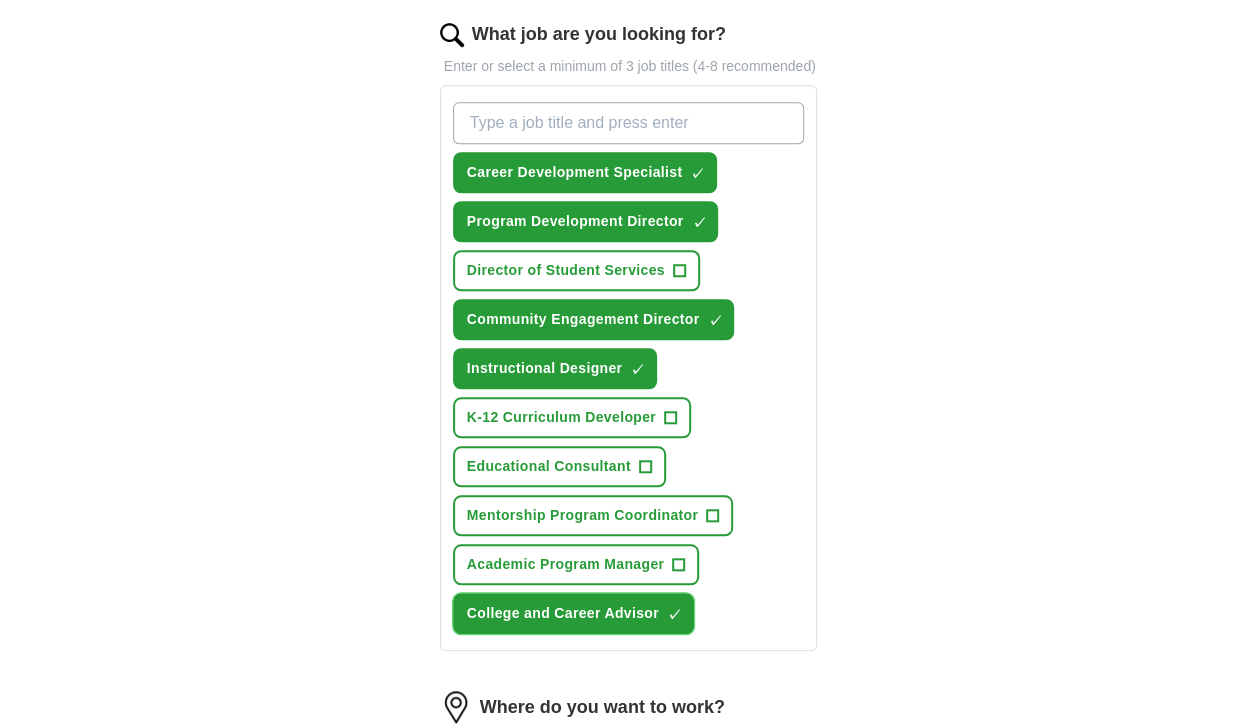 scroll, scrollTop: 674, scrollLeft: 0, axis: vertical 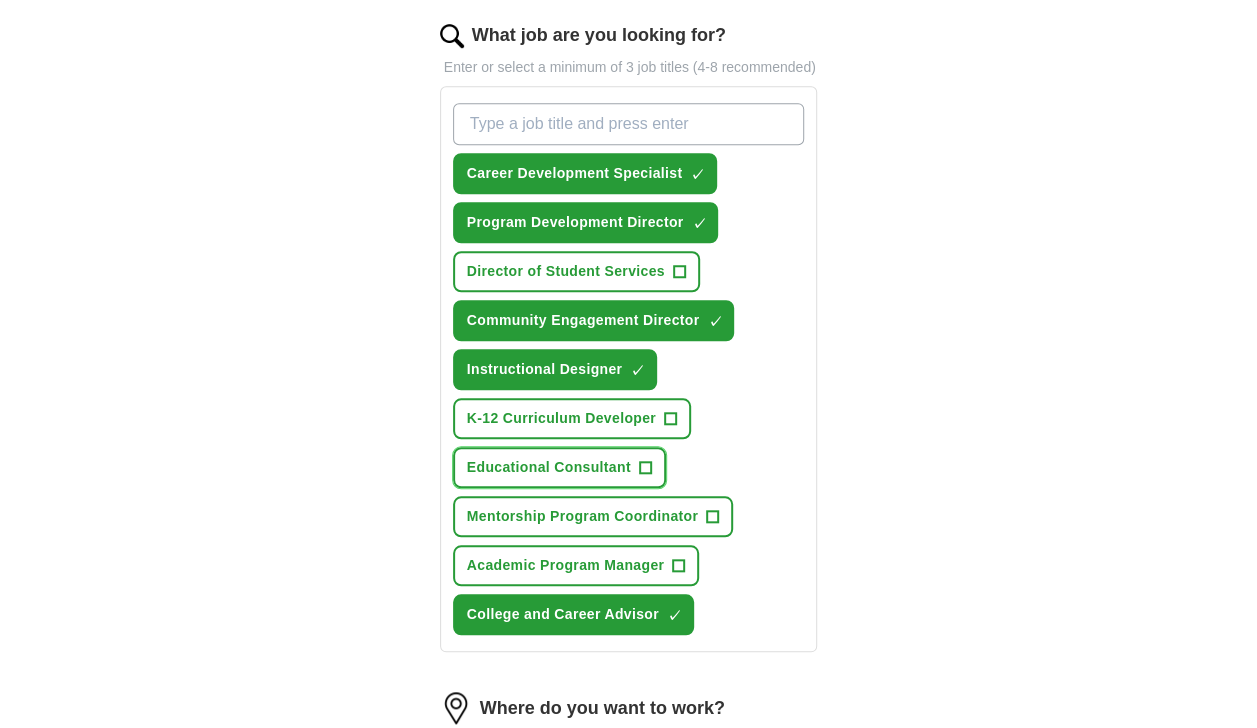 click on "+" at bounding box center (645, 468) 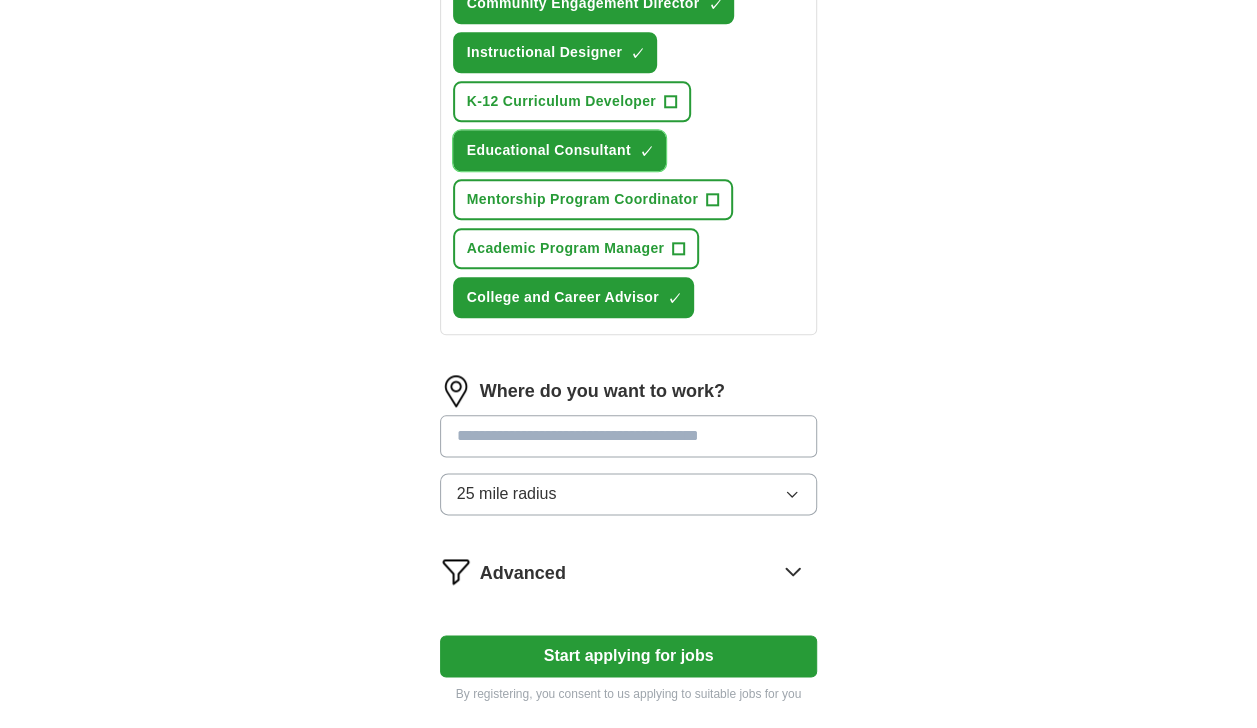 scroll, scrollTop: 994, scrollLeft: 0, axis: vertical 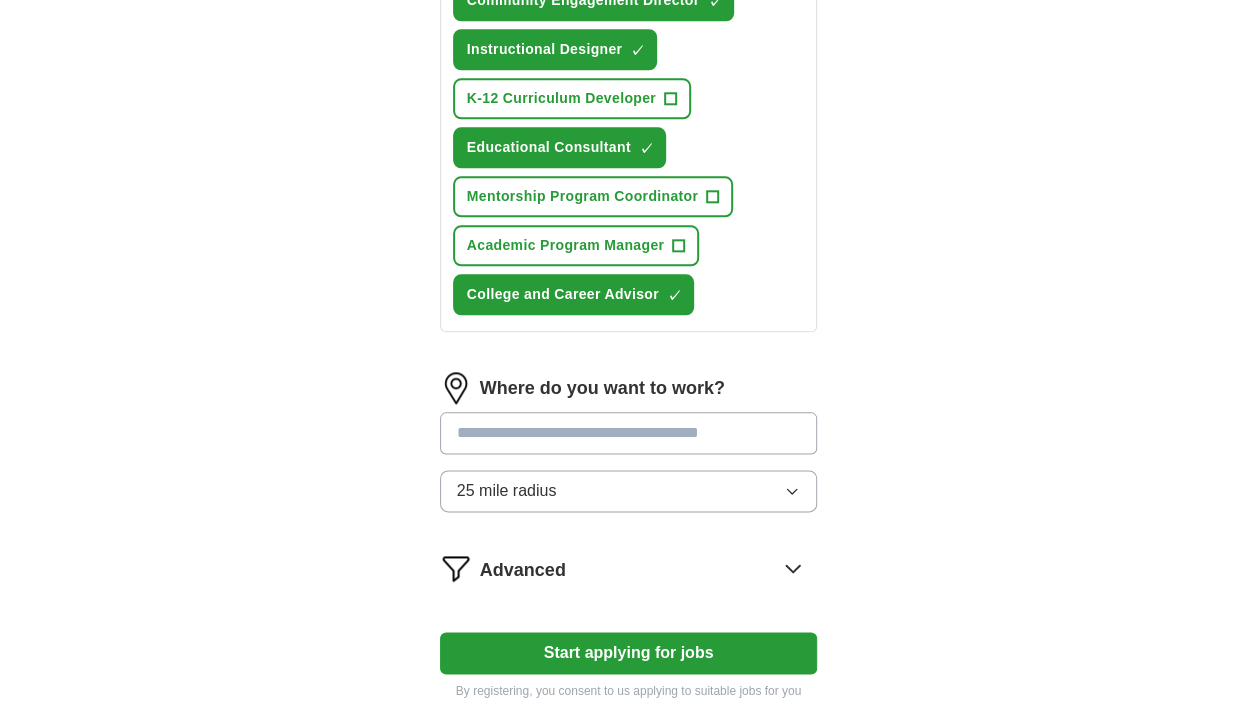 click at bounding box center [629, 433] 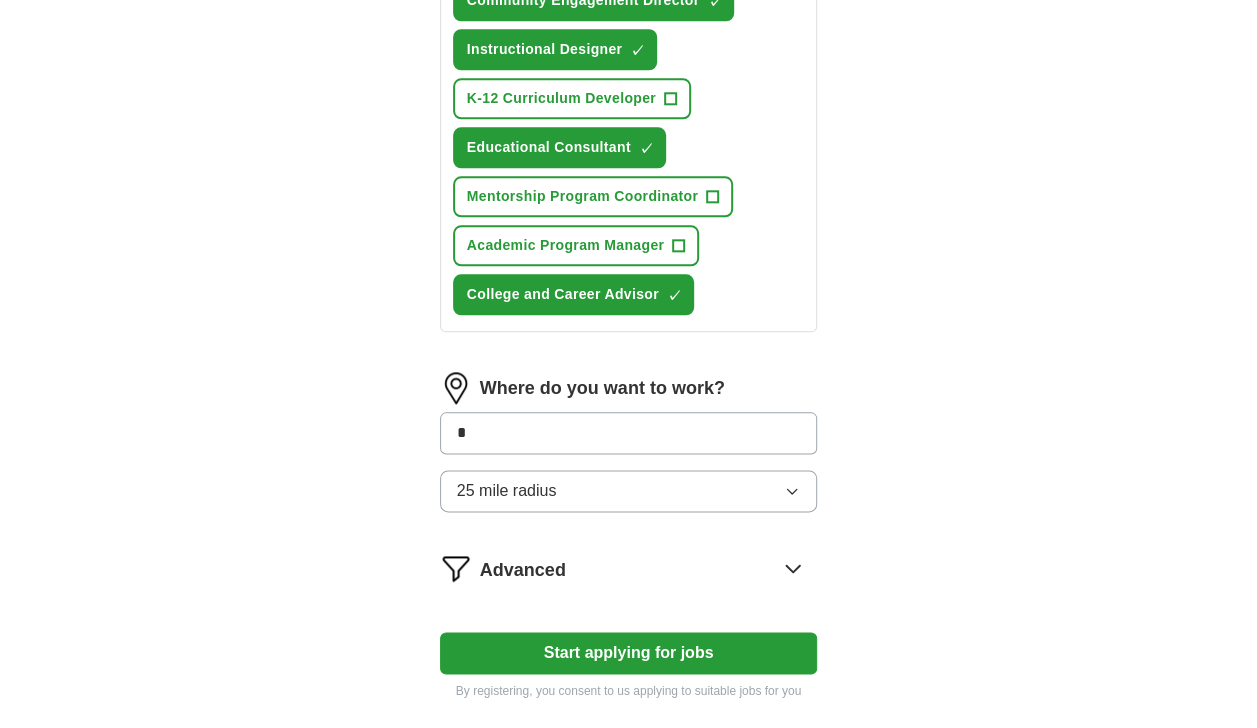 type on "**" 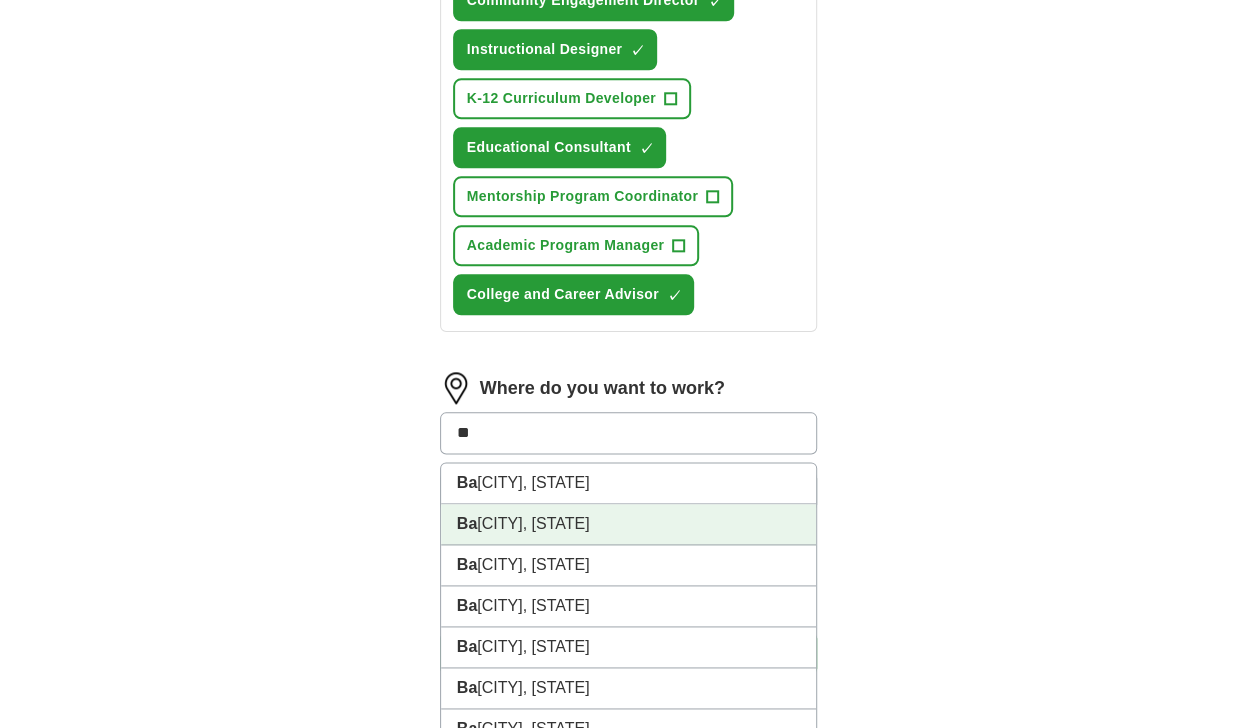 click on "[CITY], [STATE]" at bounding box center (629, 524) 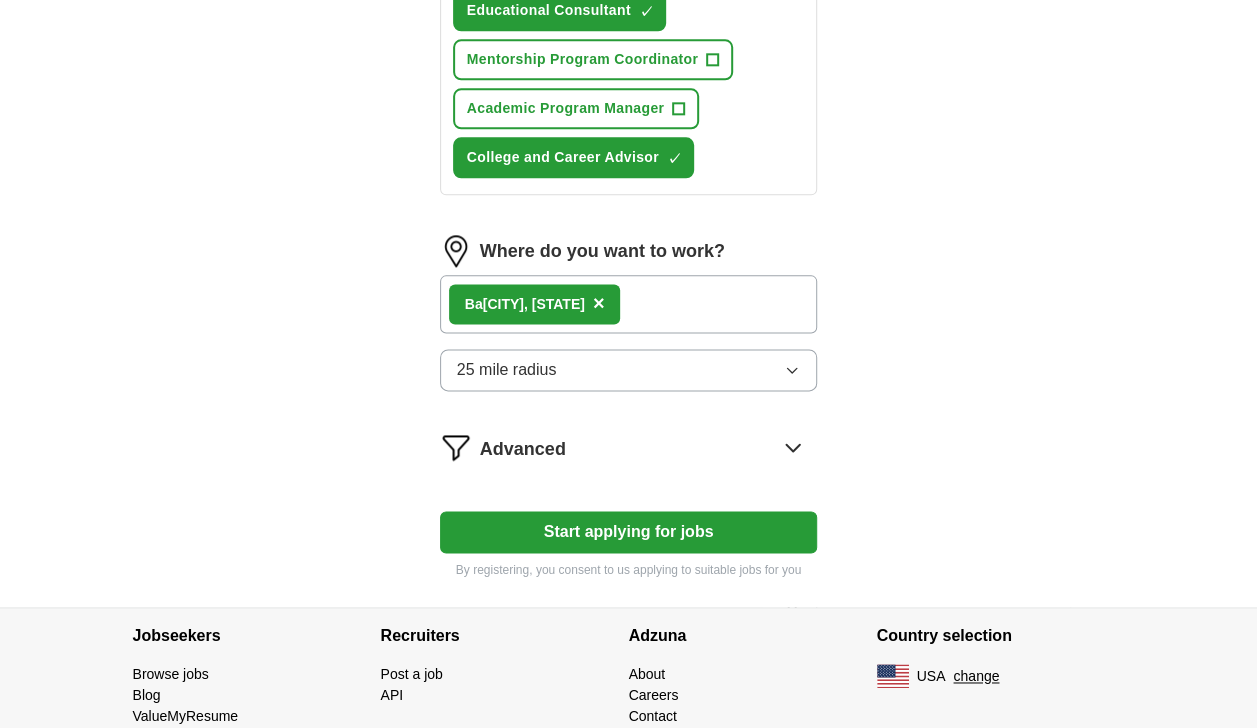 scroll, scrollTop: 1139, scrollLeft: 0, axis: vertical 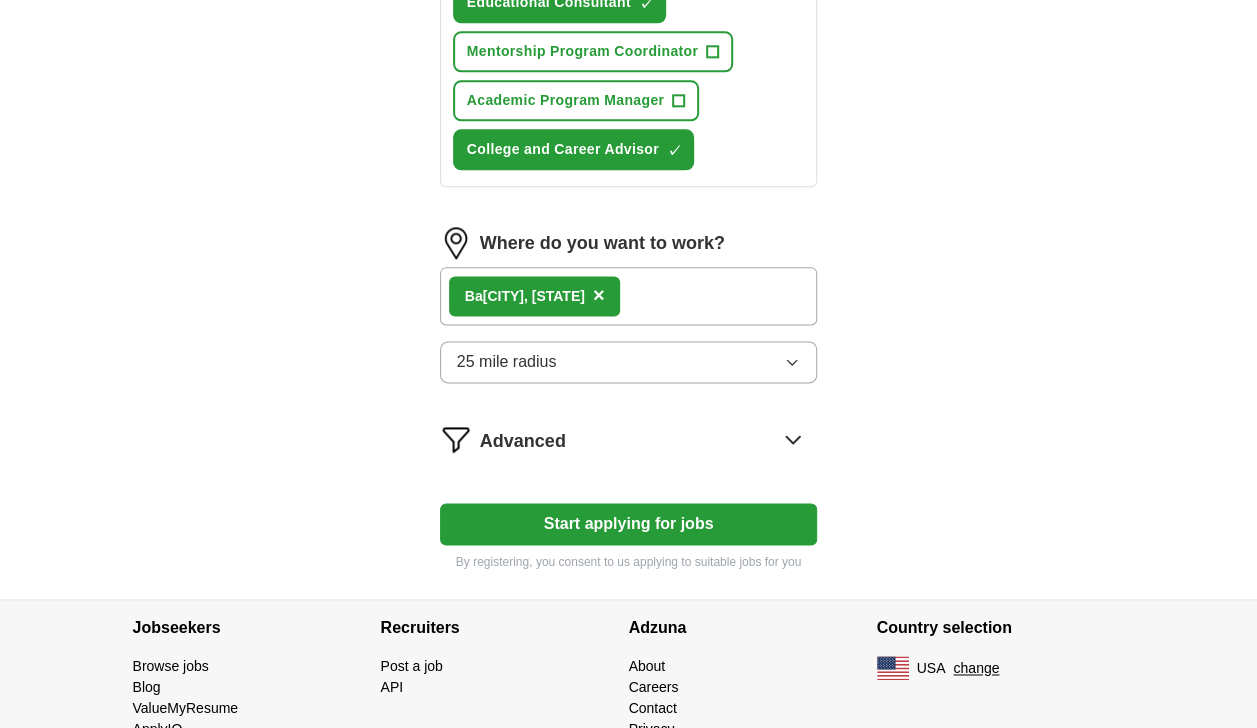 click on "Start applying for jobs" at bounding box center (629, 524) 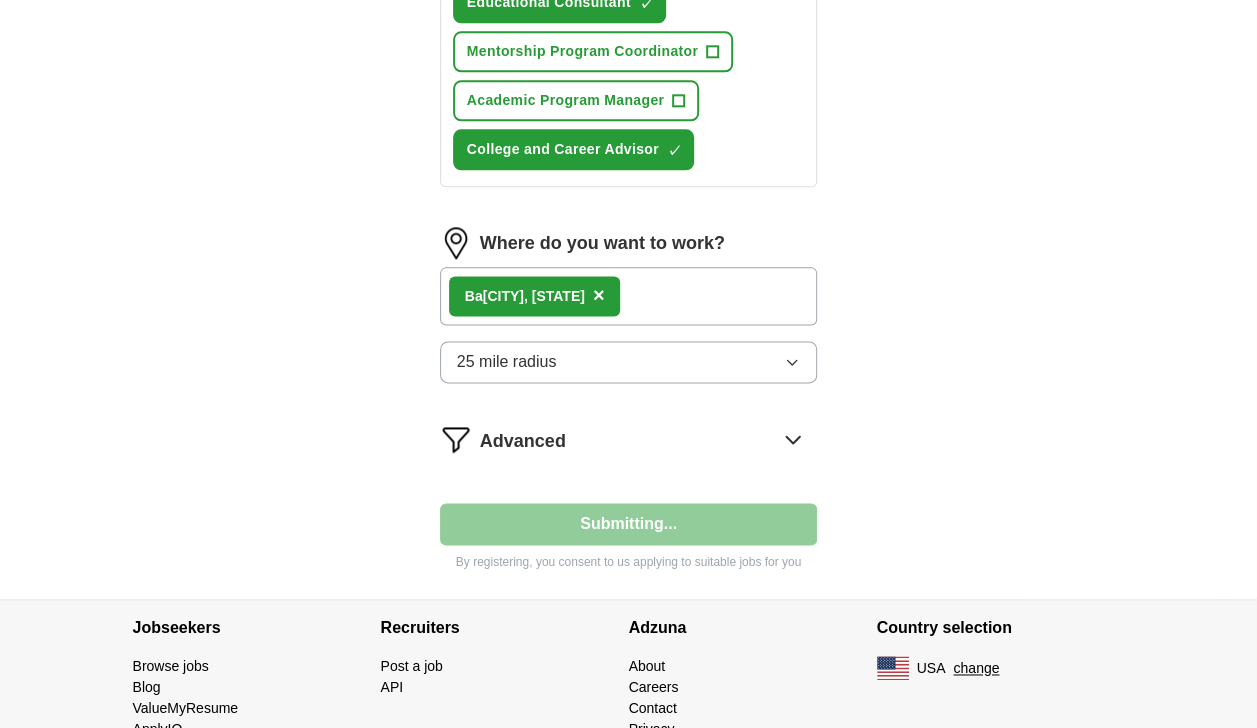 select on "**" 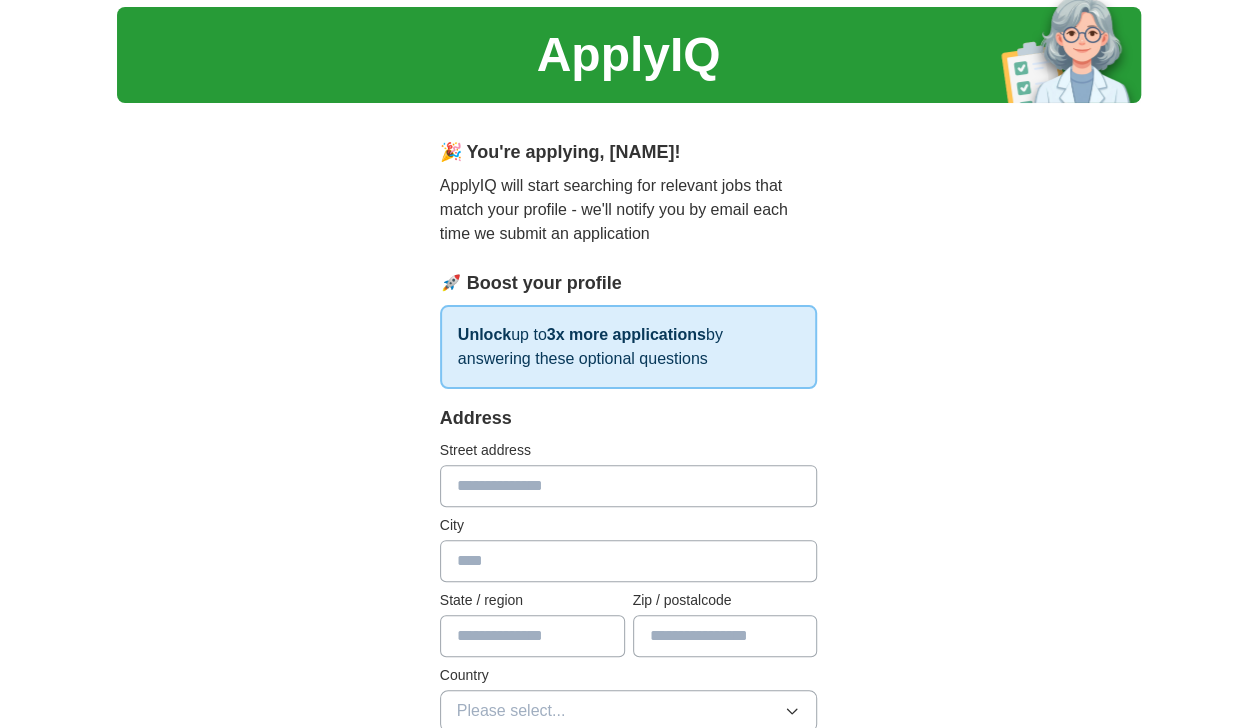 scroll, scrollTop: 0, scrollLeft: 0, axis: both 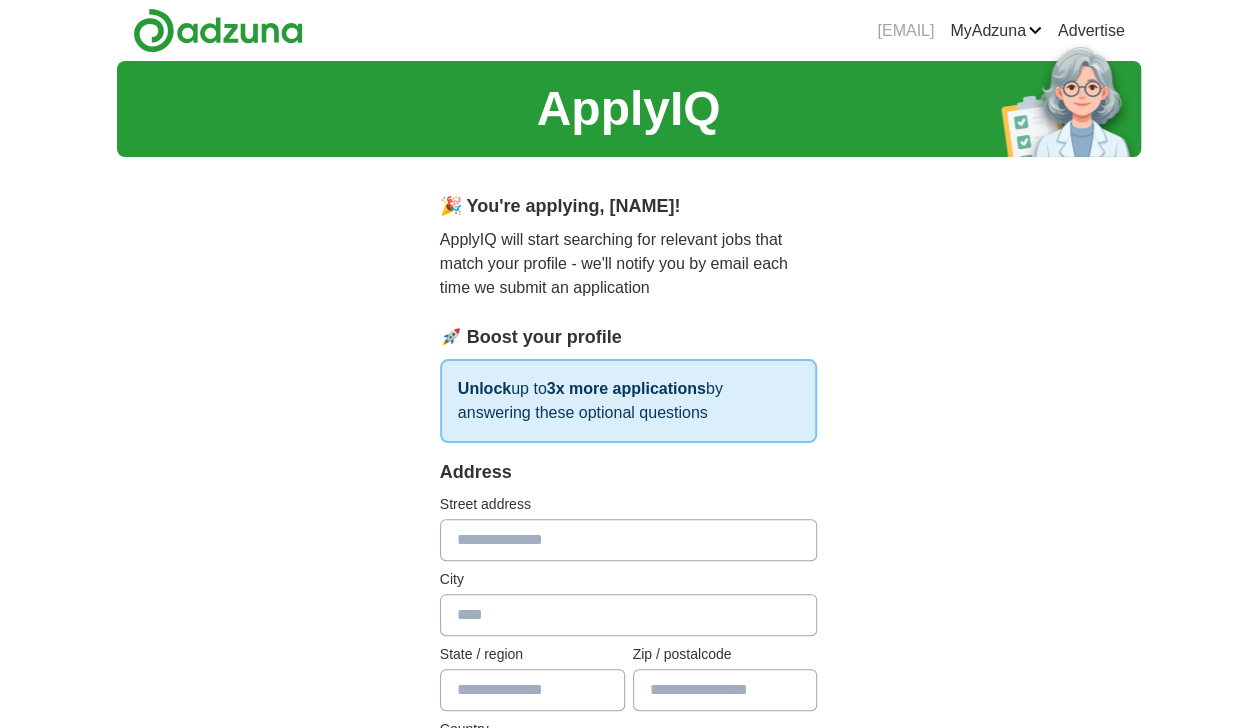 drag, startPoint x: 522, startPoint y: 537, endPoint x: 461, endPoint y: 540, distance: 61.073727 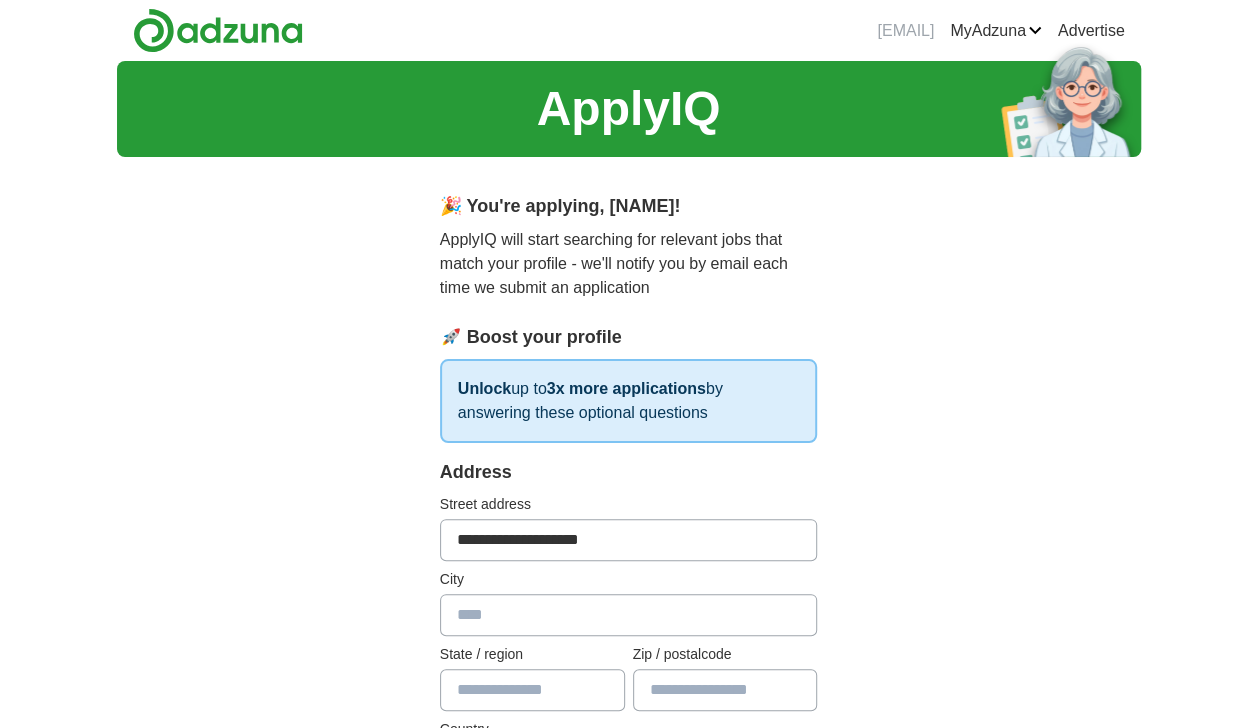 type on "**********" 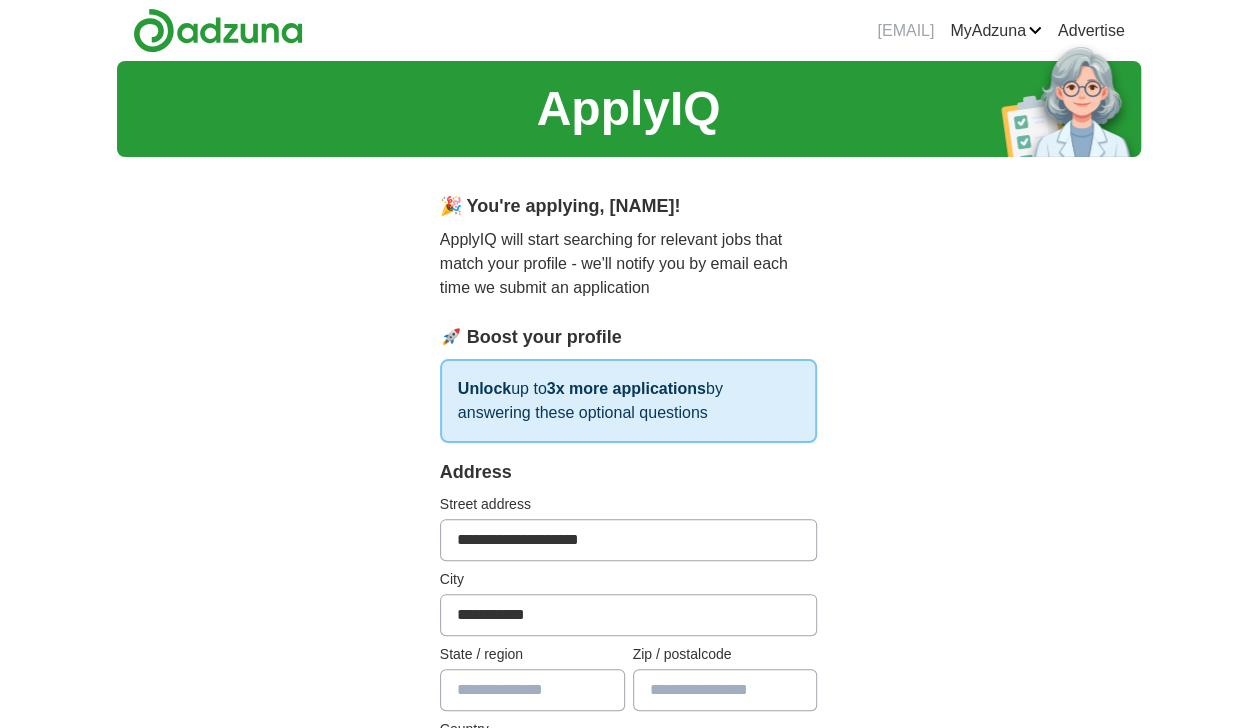 type on "**********" 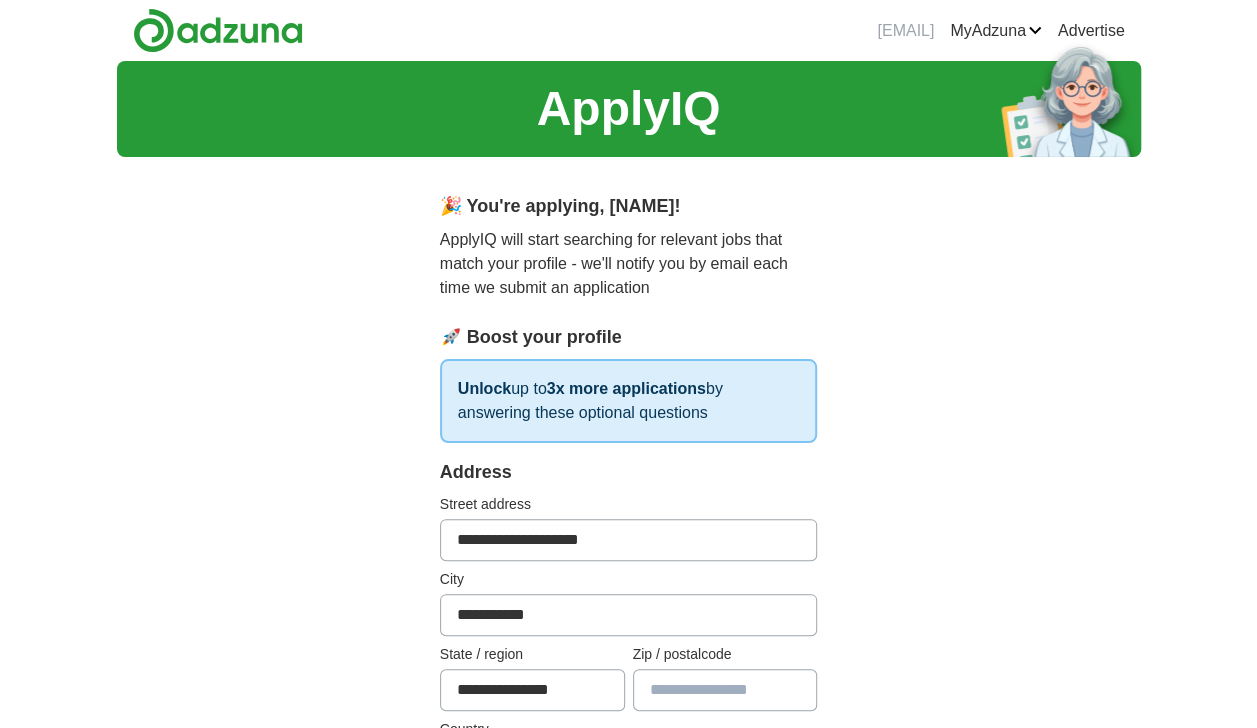 type on "*****" 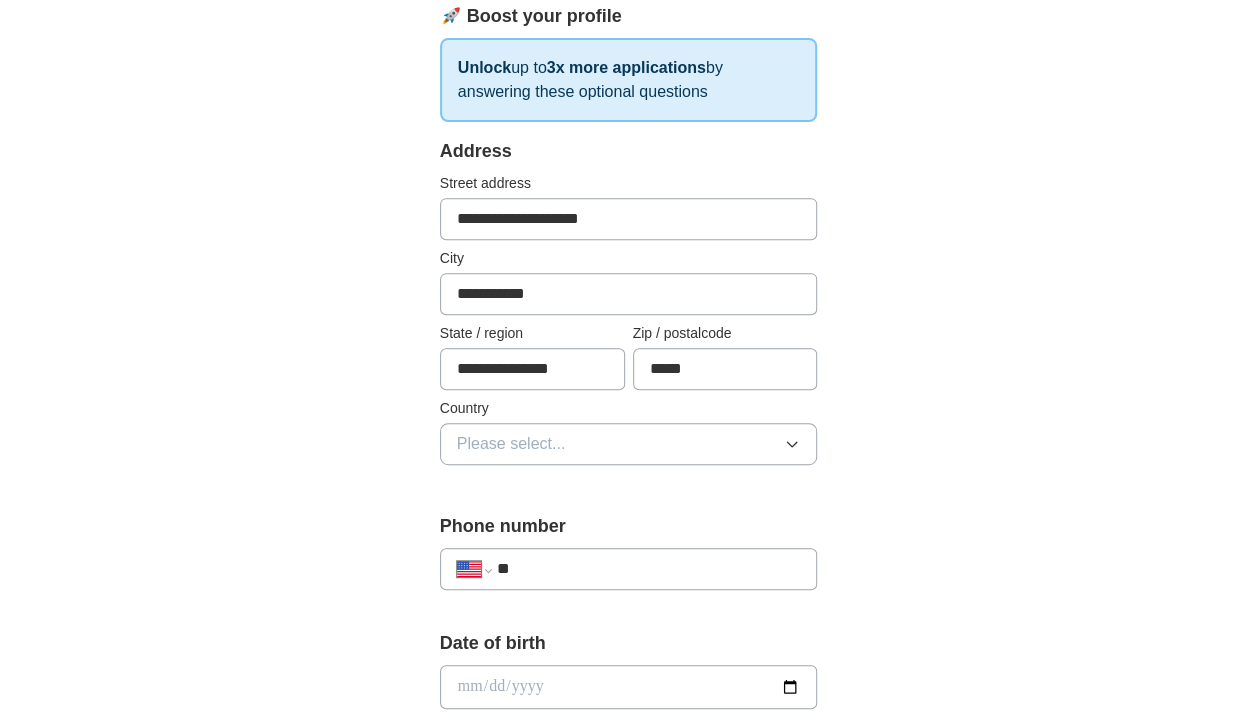 scroll, scrollTop: 322, scrollLeft: 0, axis: vertical 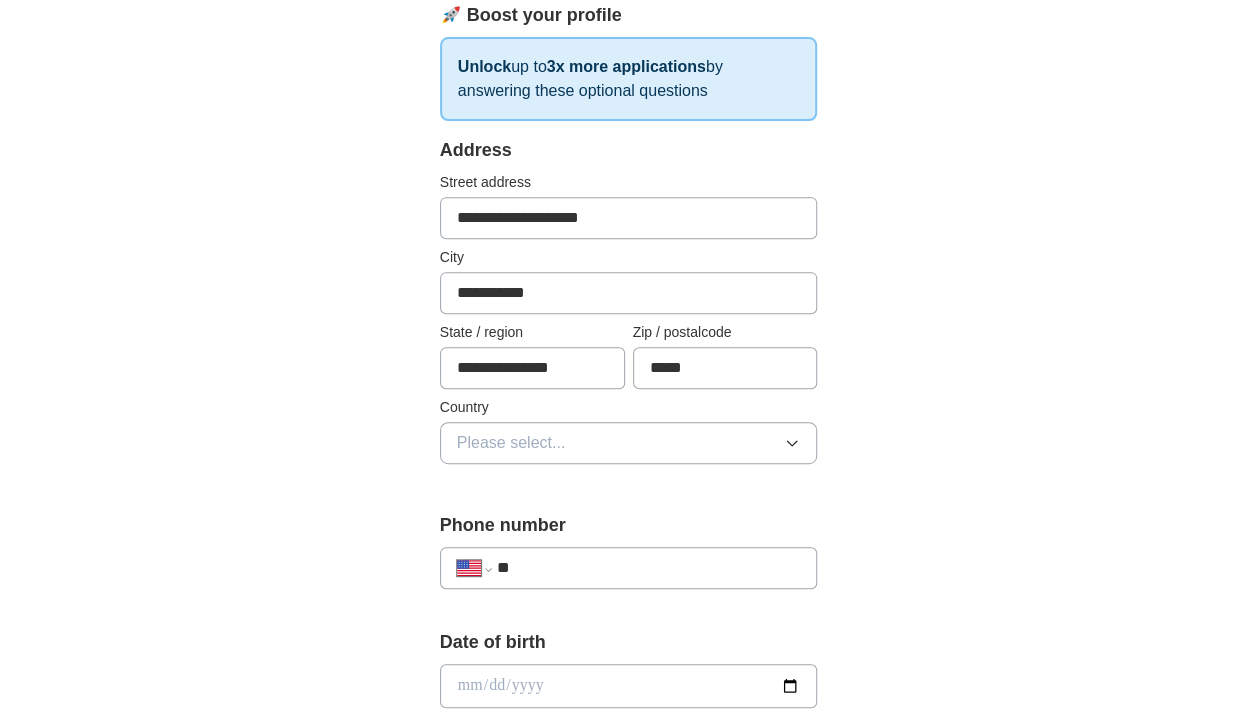 click 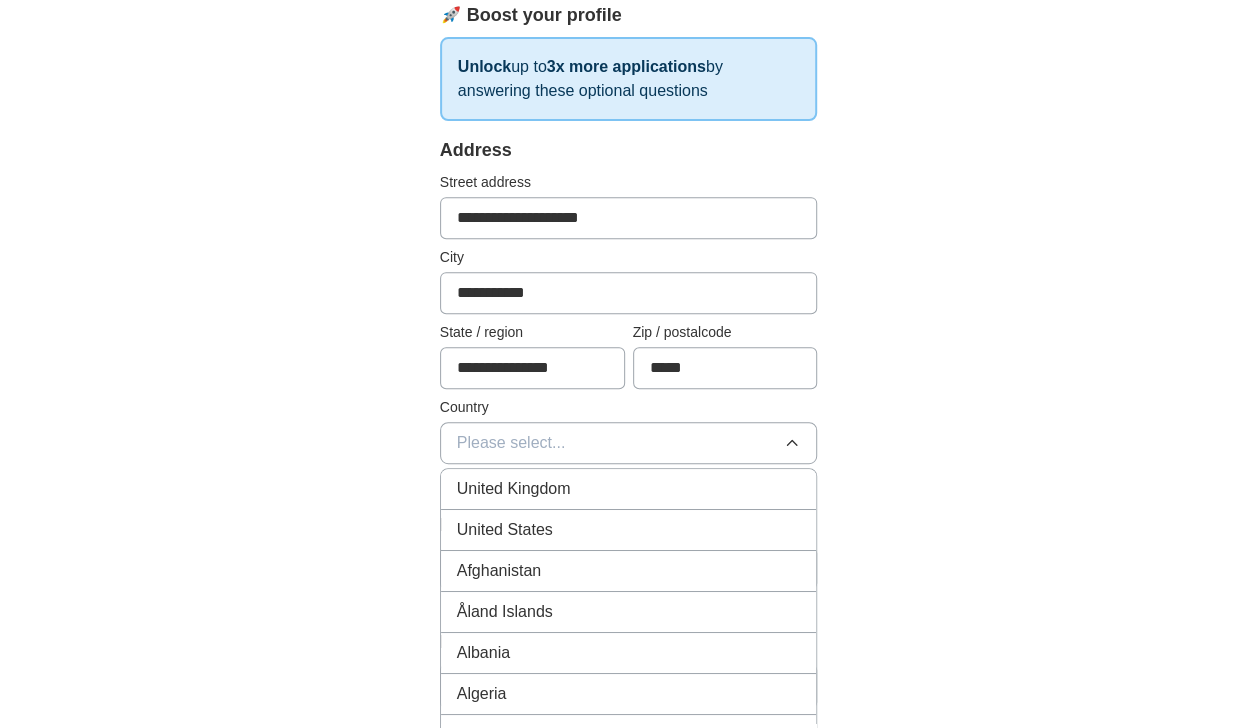 click on "United States" at bounding box center (629, 530) 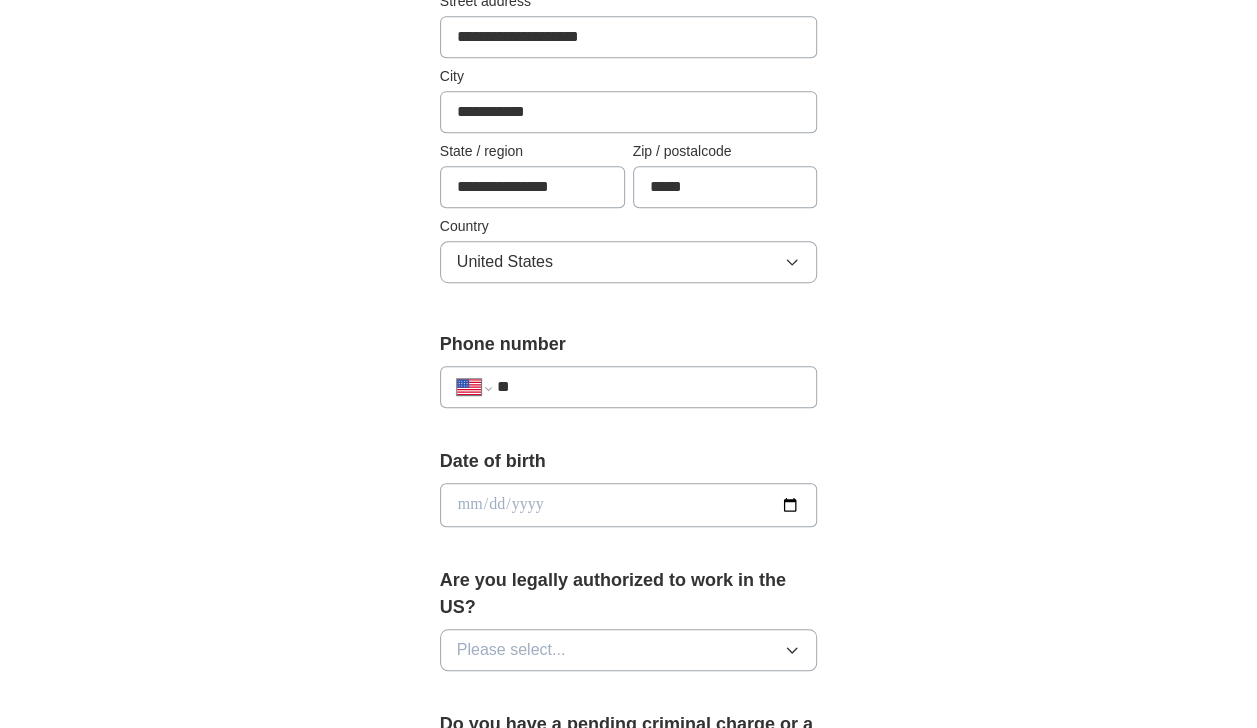 scroll, scrollTop: 504, scrollLeft: 0, axis: vertical 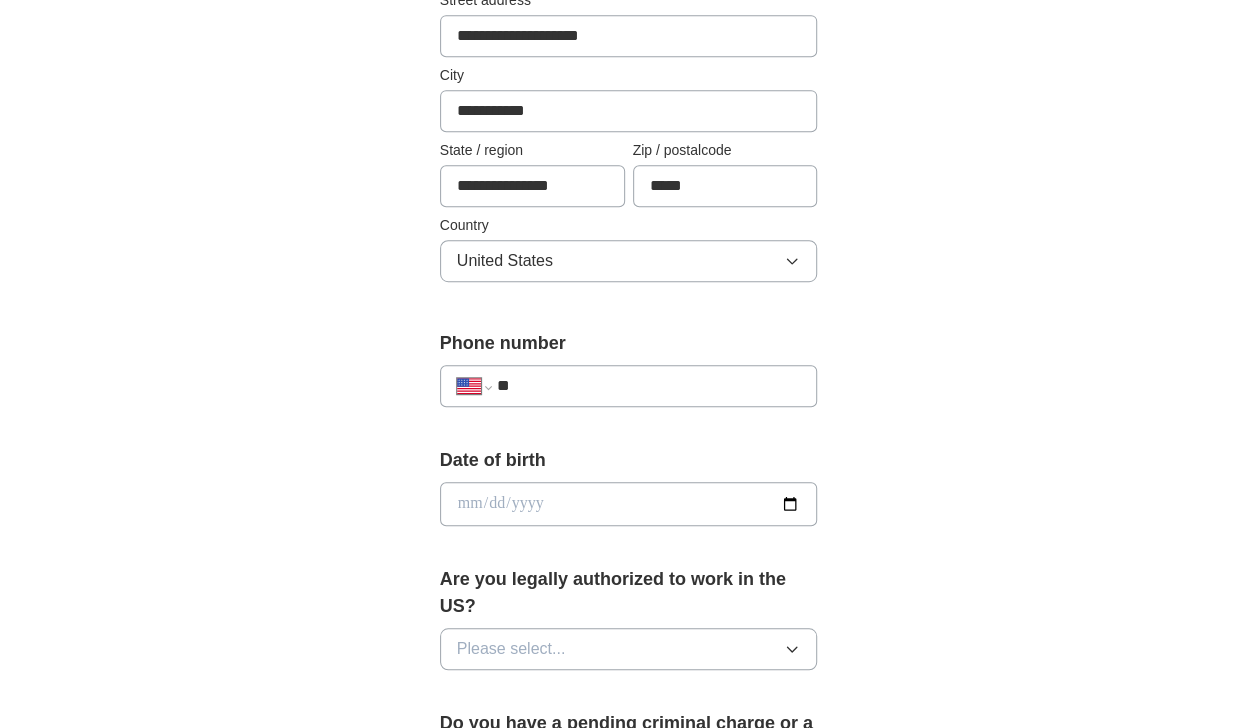 click on "**" at bounding box center (649, 386) 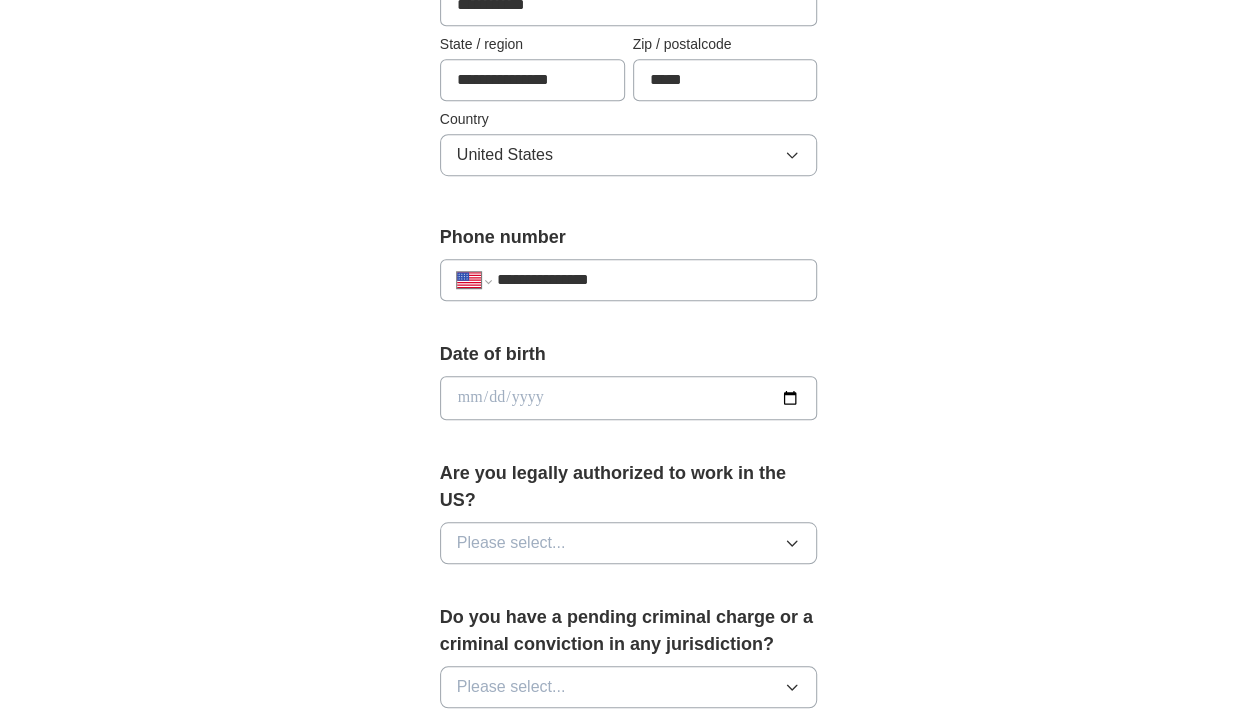 scroll, scrollTop: 618, scrollLeft: 0, axis: vertical 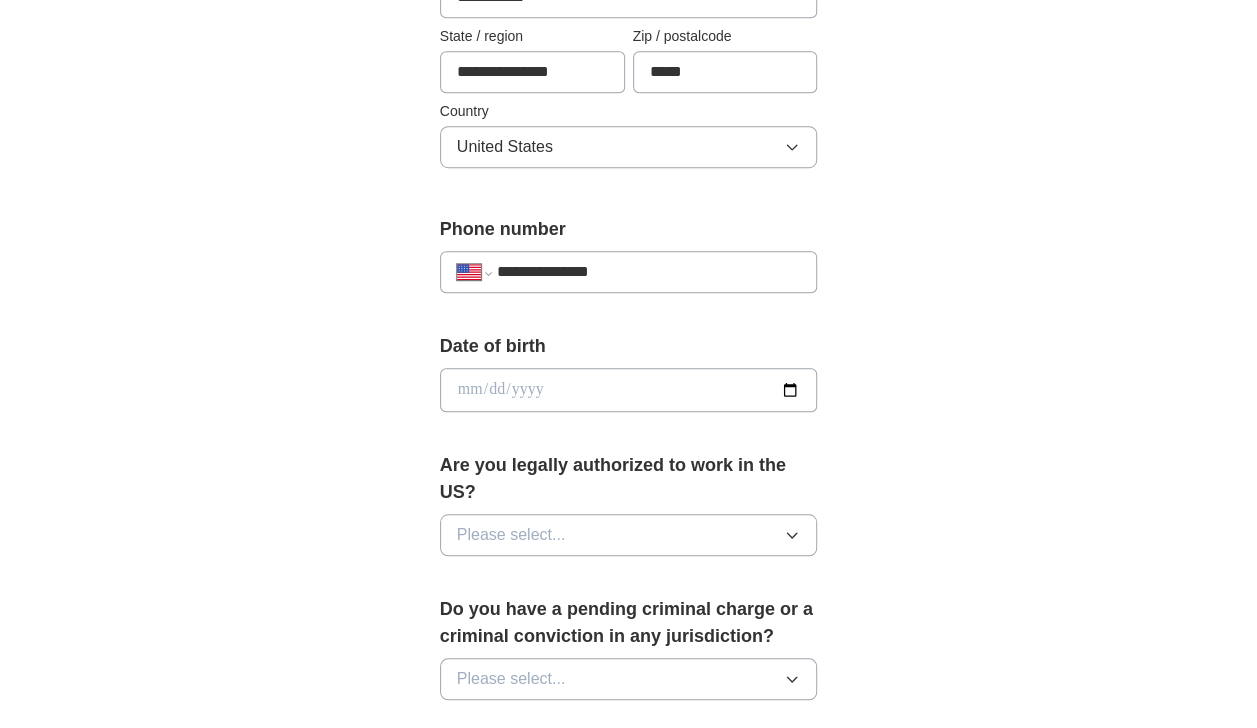 type on "**********" 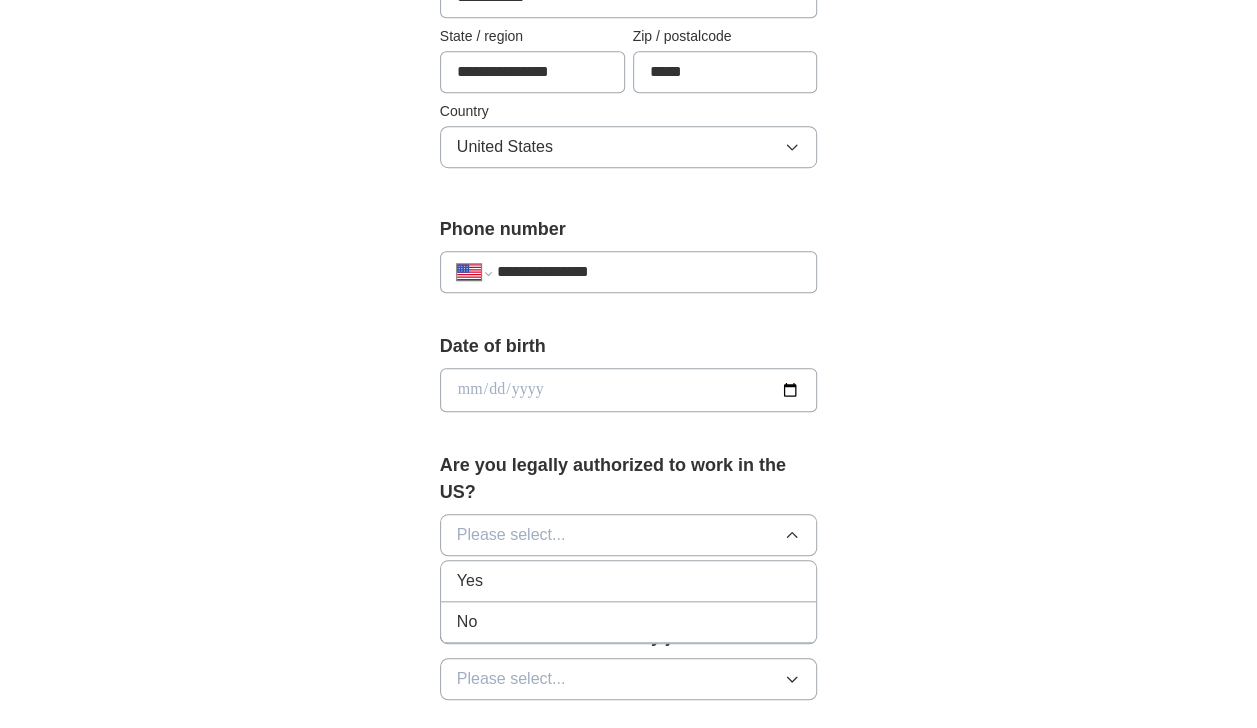 click on "Yes" at bounding box center [629, 581] 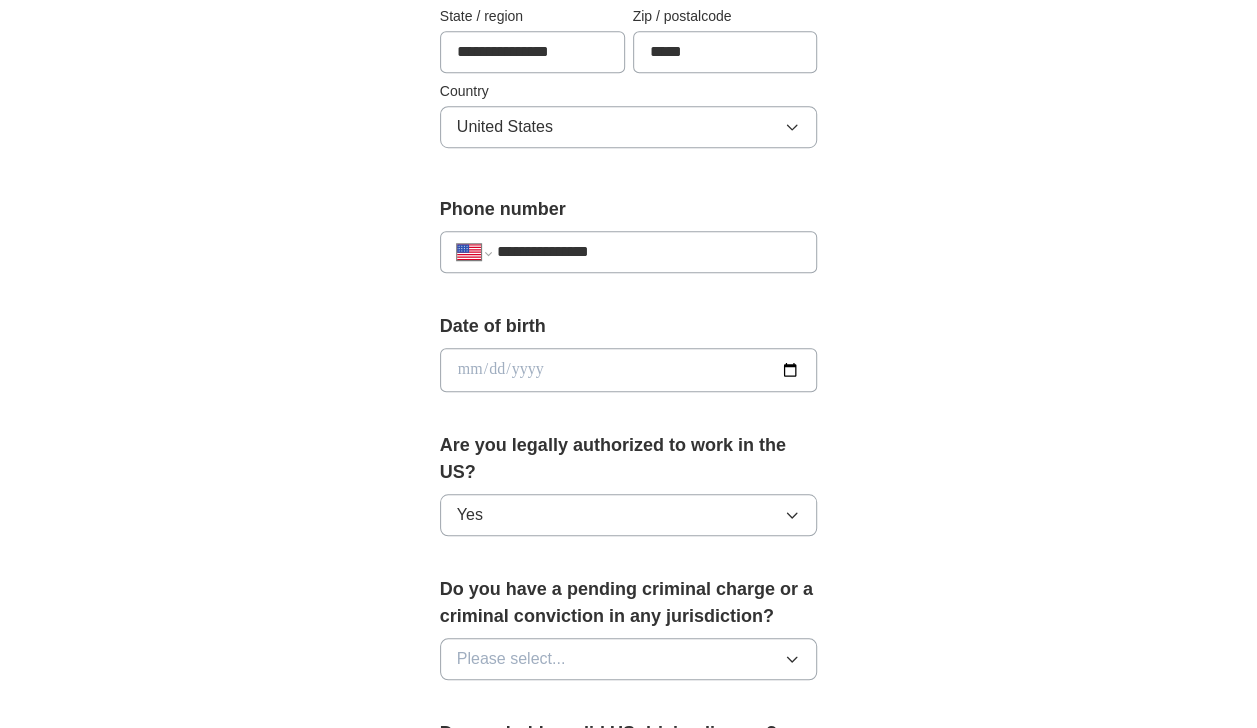 scroll, scrollTop: 703, scrollLeft: 0, axis: vertical 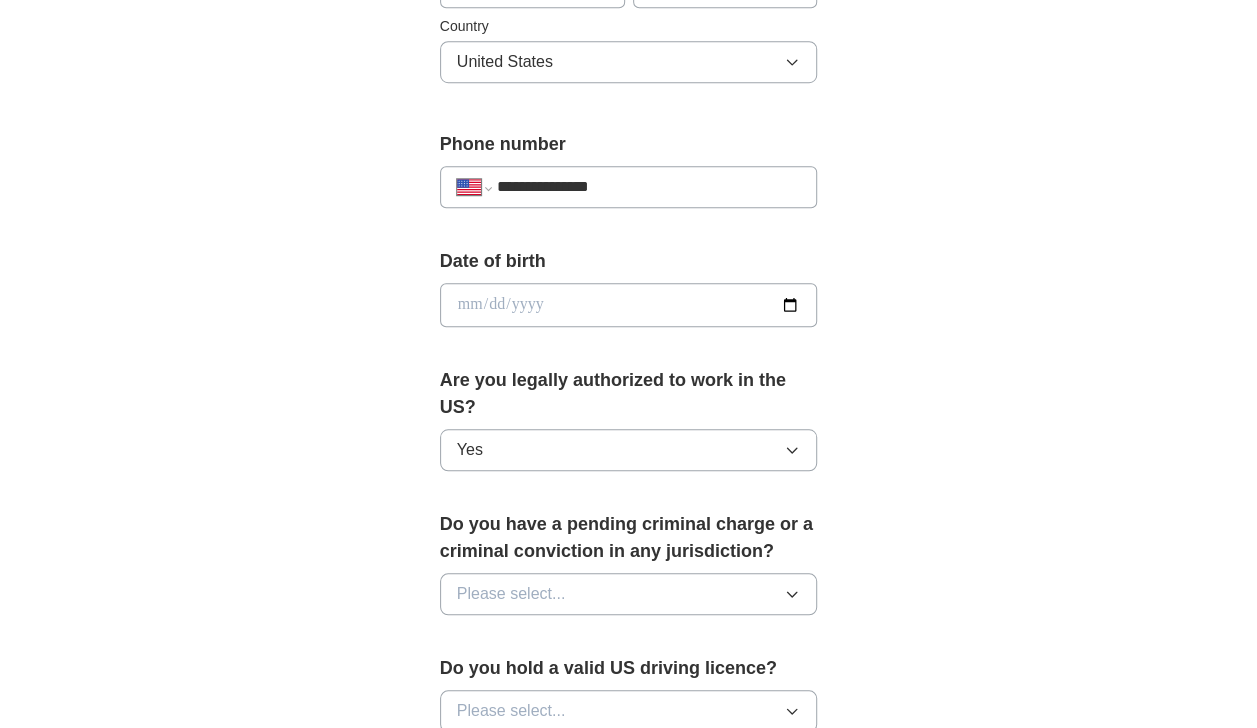 click 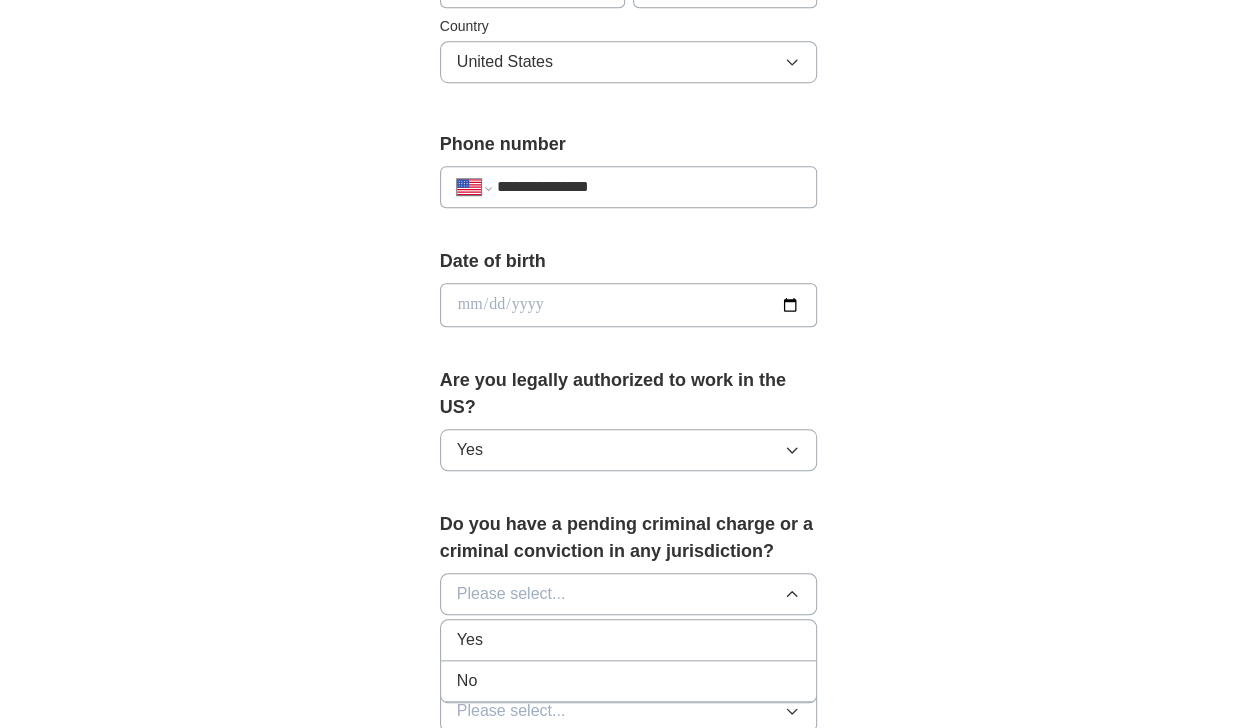click on "No" at bounding box center [629, 681] 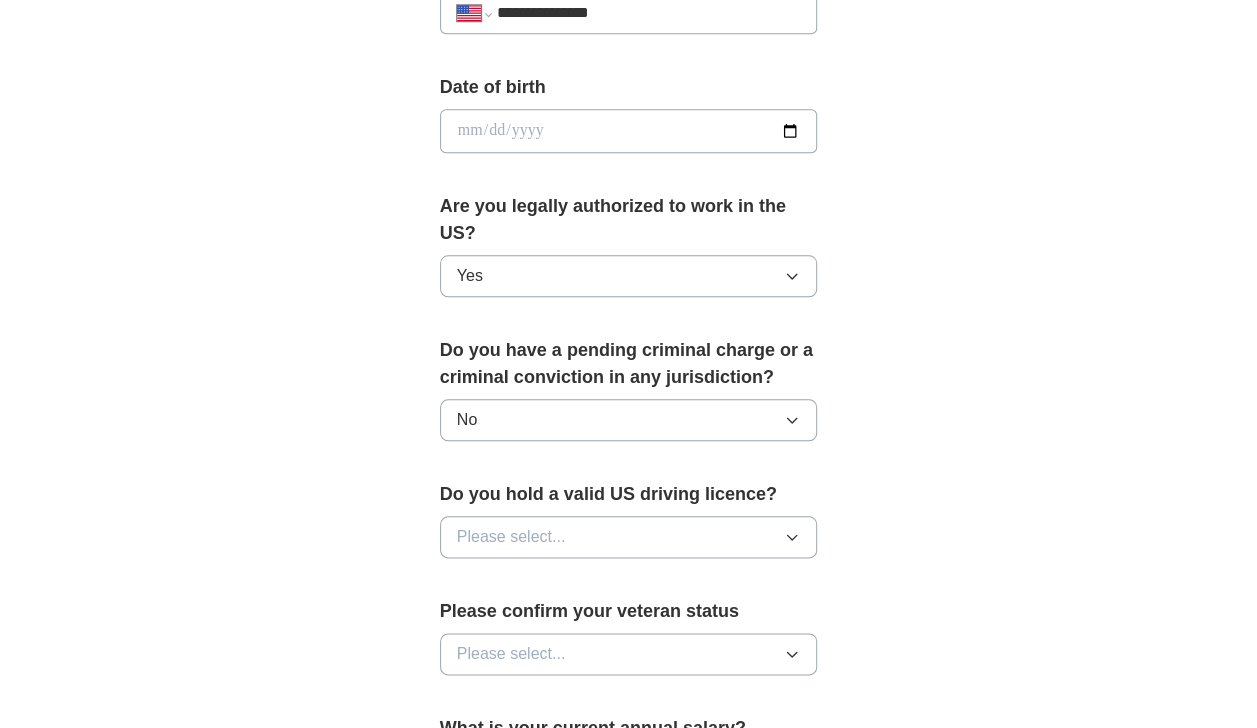 scroll, scrollTop: 881, scrollLeft: 0, axis: vertical 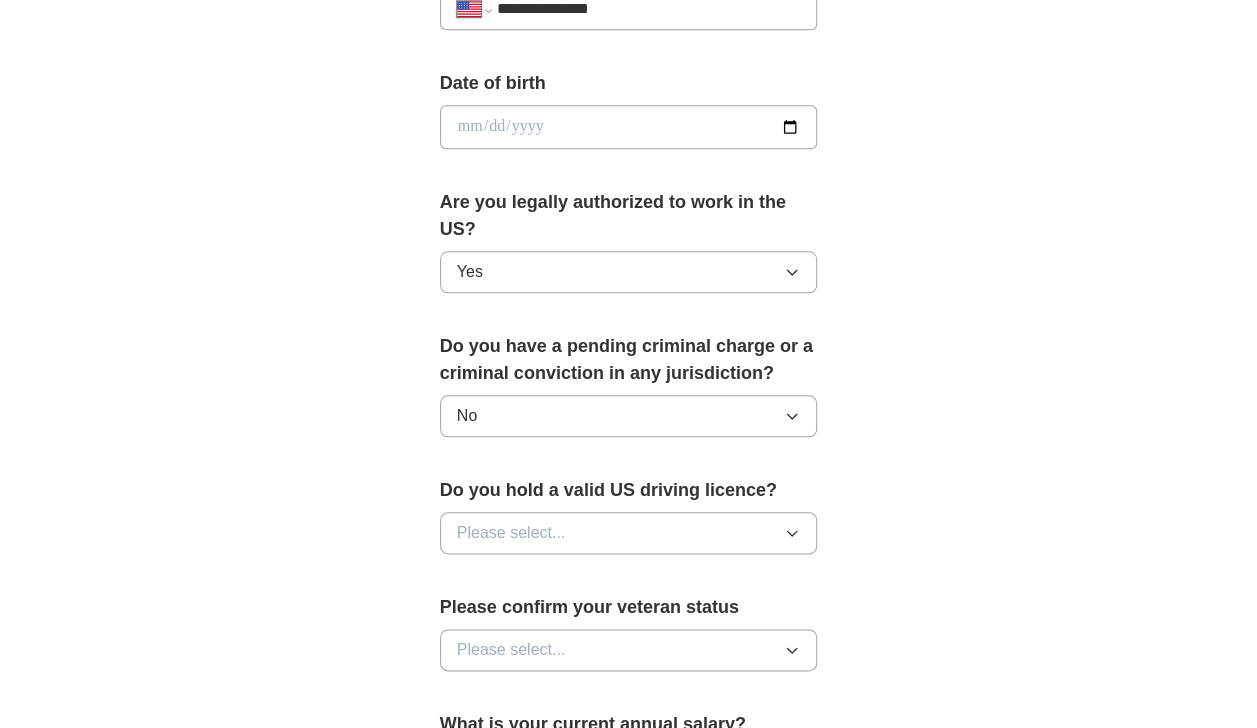click 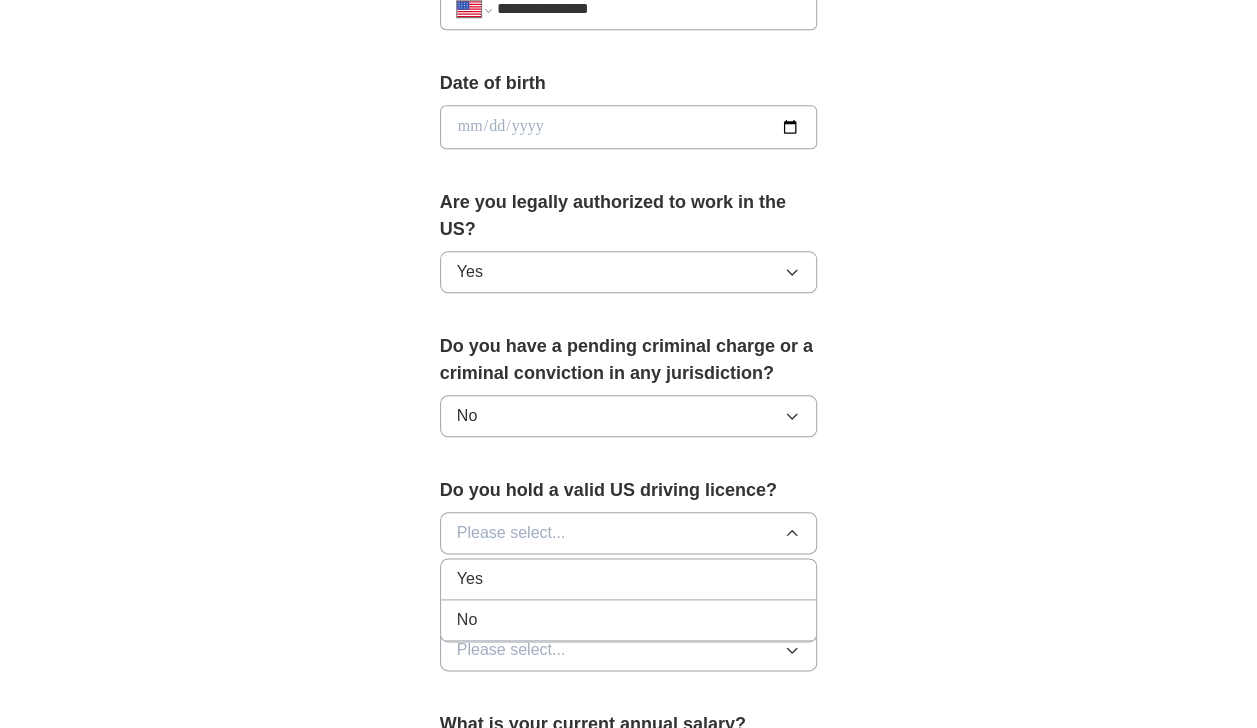 click on "Yes" at bounding box center [629, 579] 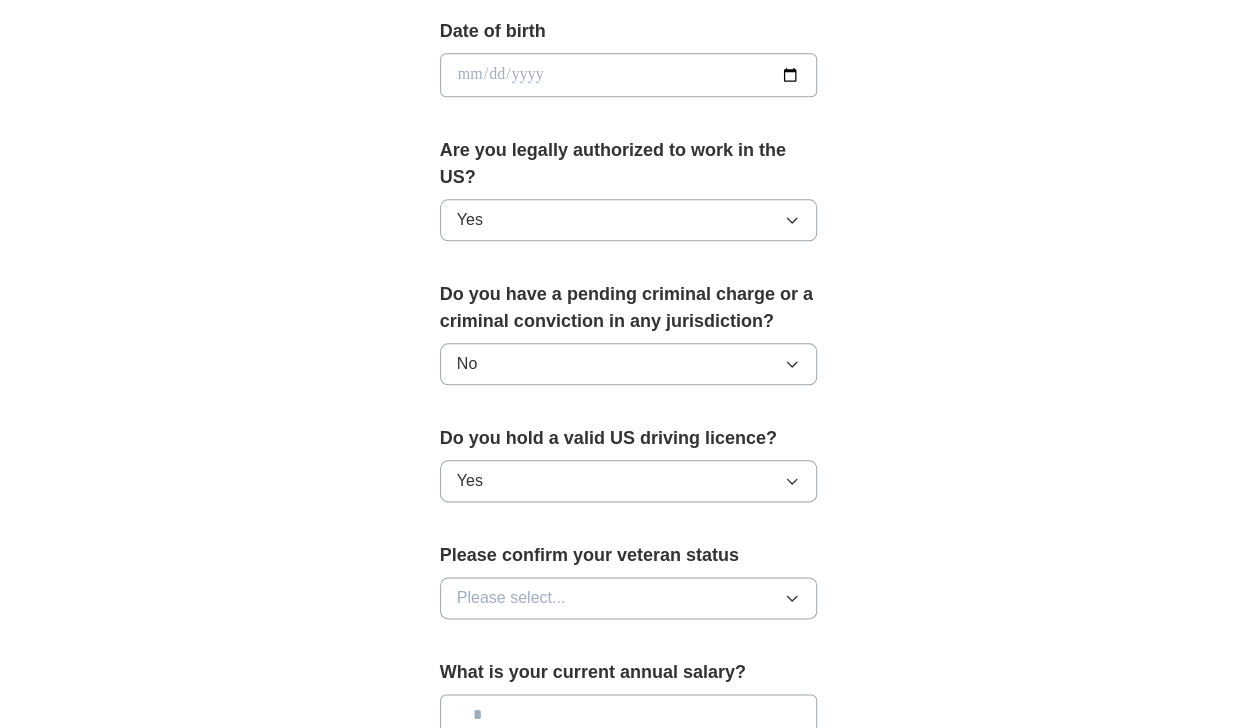 scroll, scrollTop: 936, scrollLeft: 0, axis: vertical 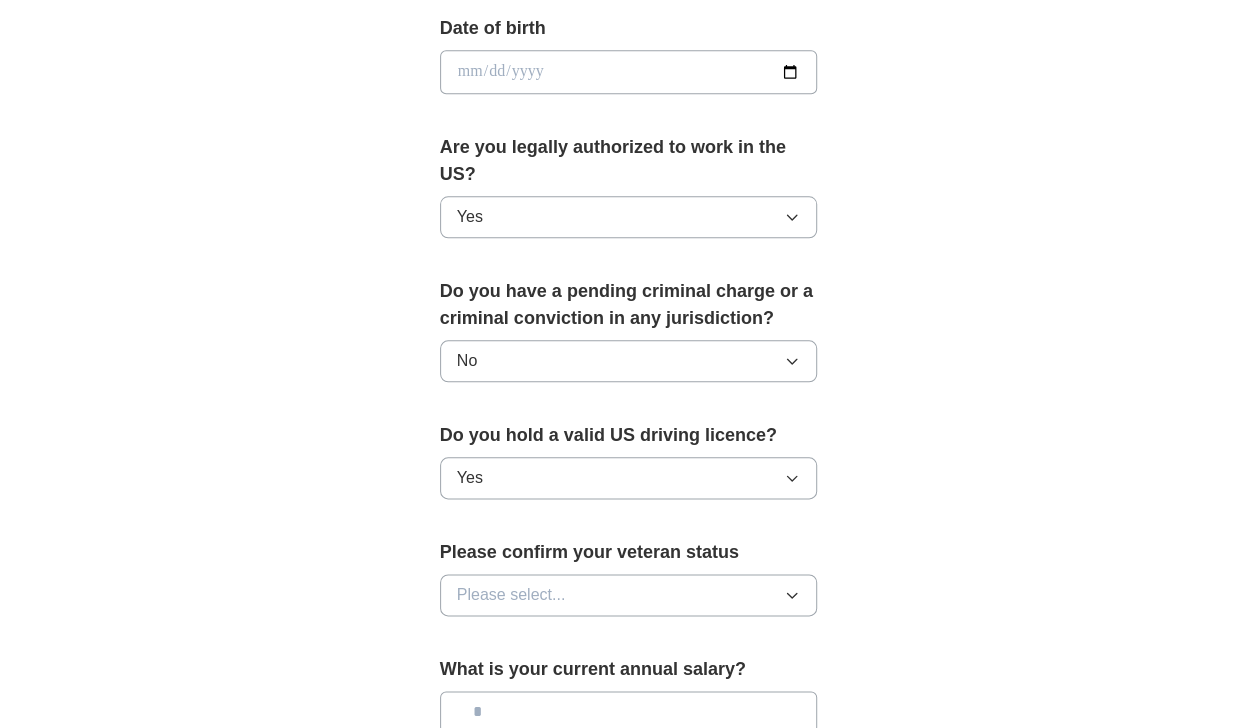 click 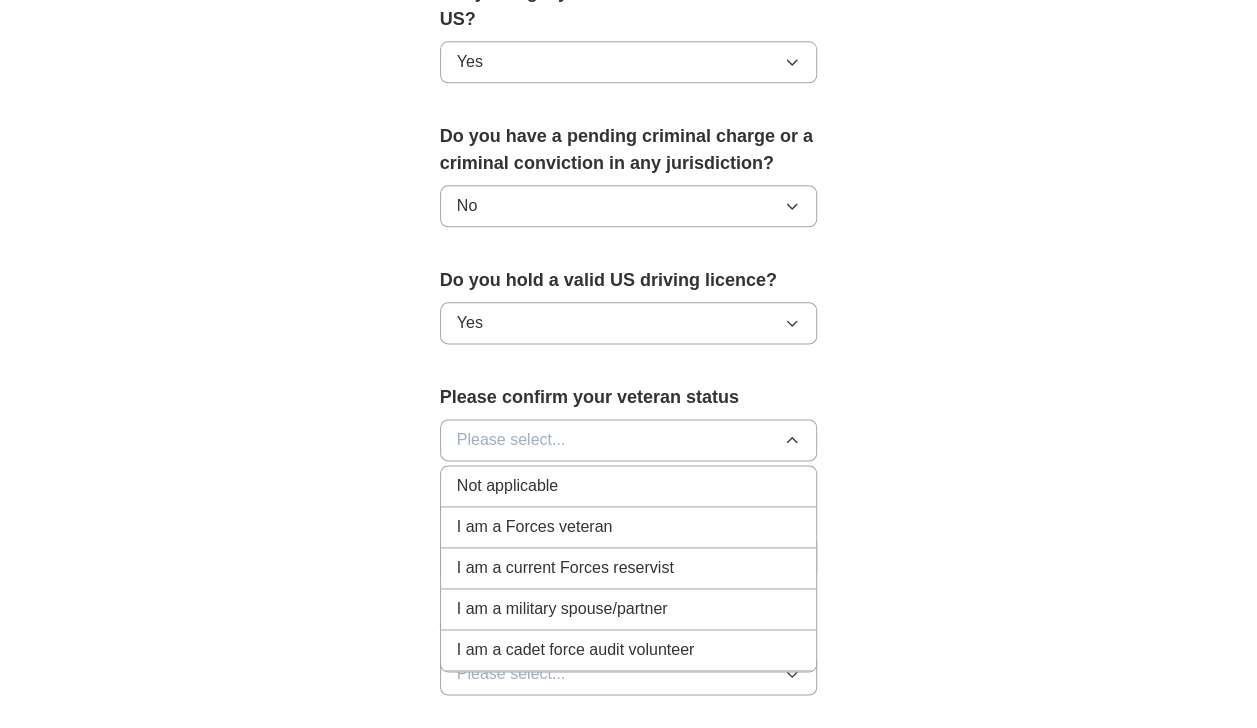 scroll, scrollTop: 1099, scrollLeft: 0, axis: vertical 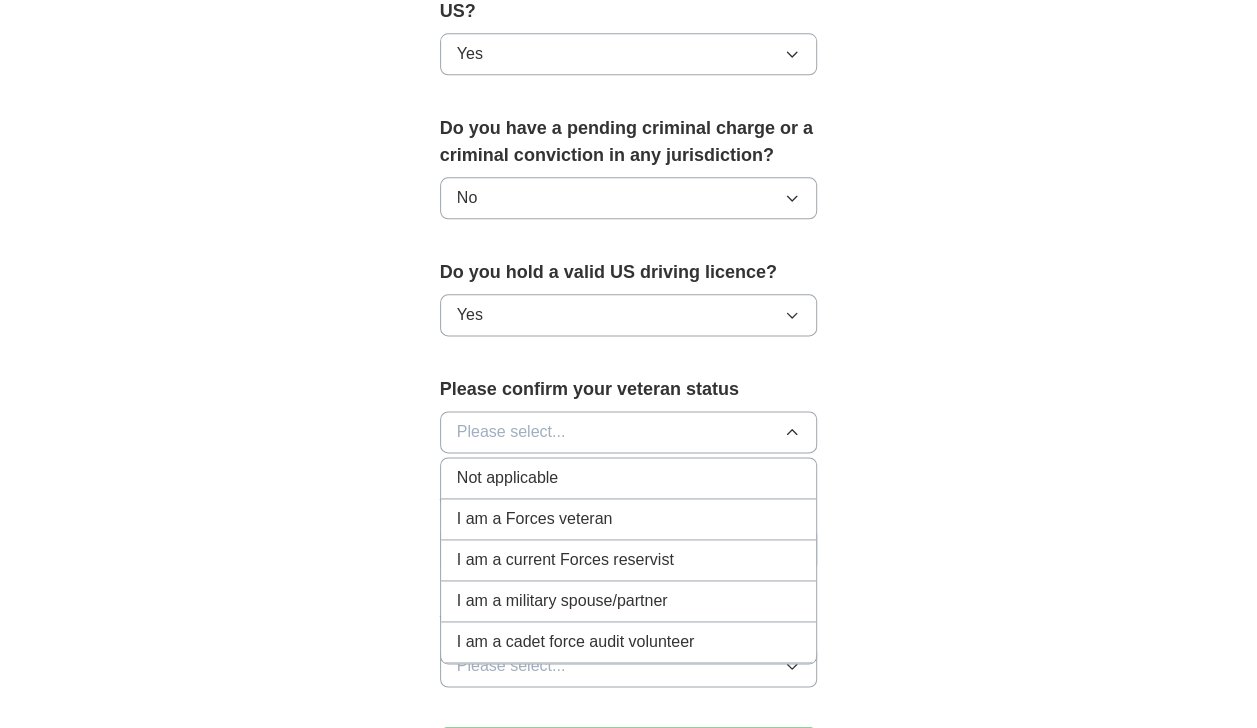 click on "Not applicable" at bounding box center (629, 478) 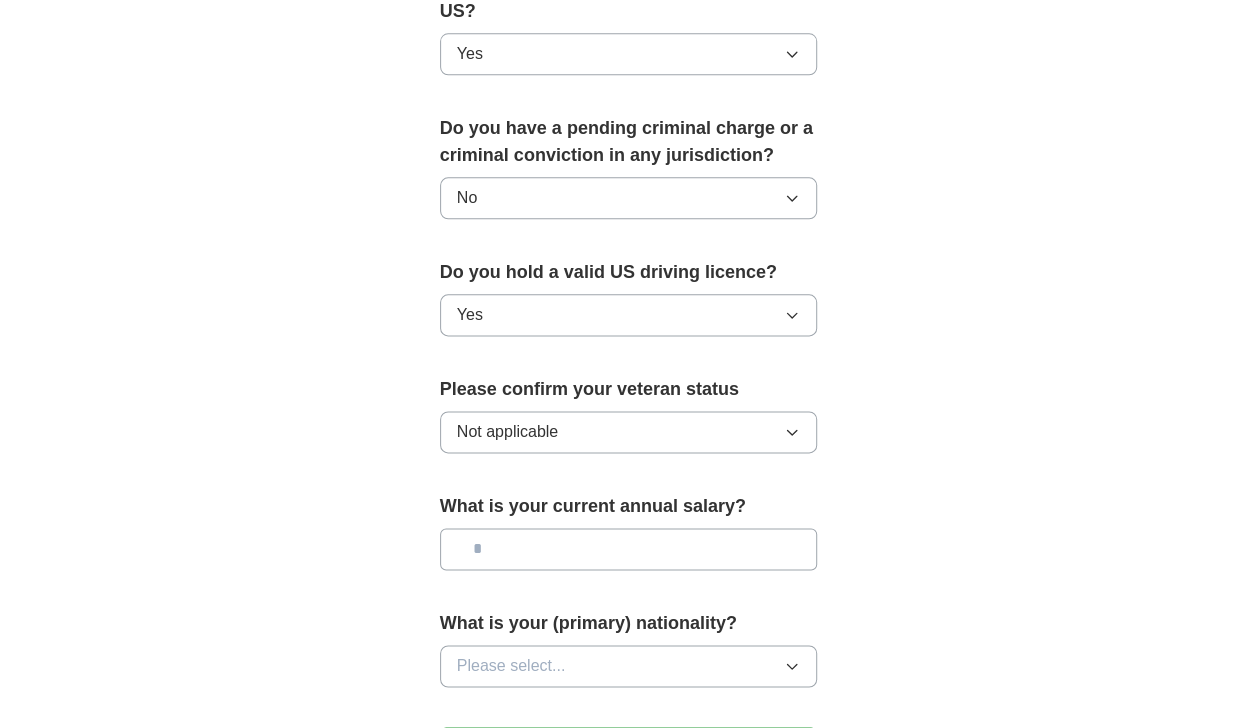 click at bounding box center (629, 549) 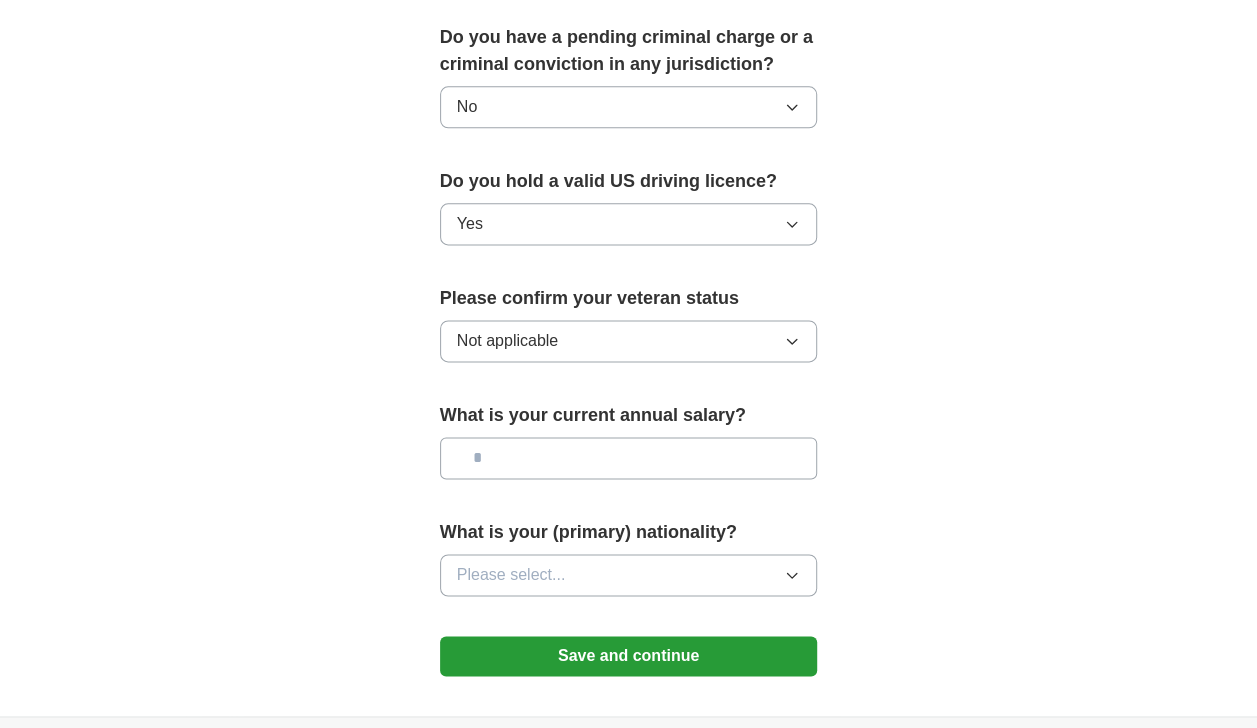 scroll, scrollTop: 1196, scrollLeft: 0, axis: vertical 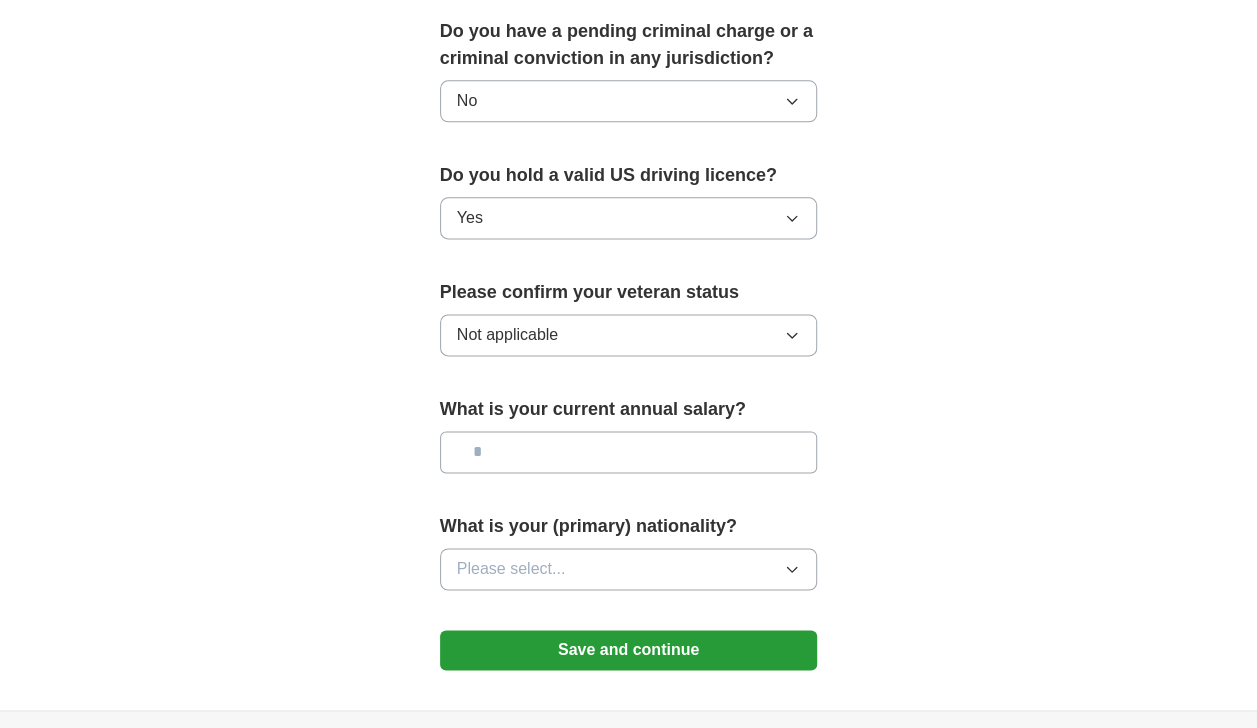 click 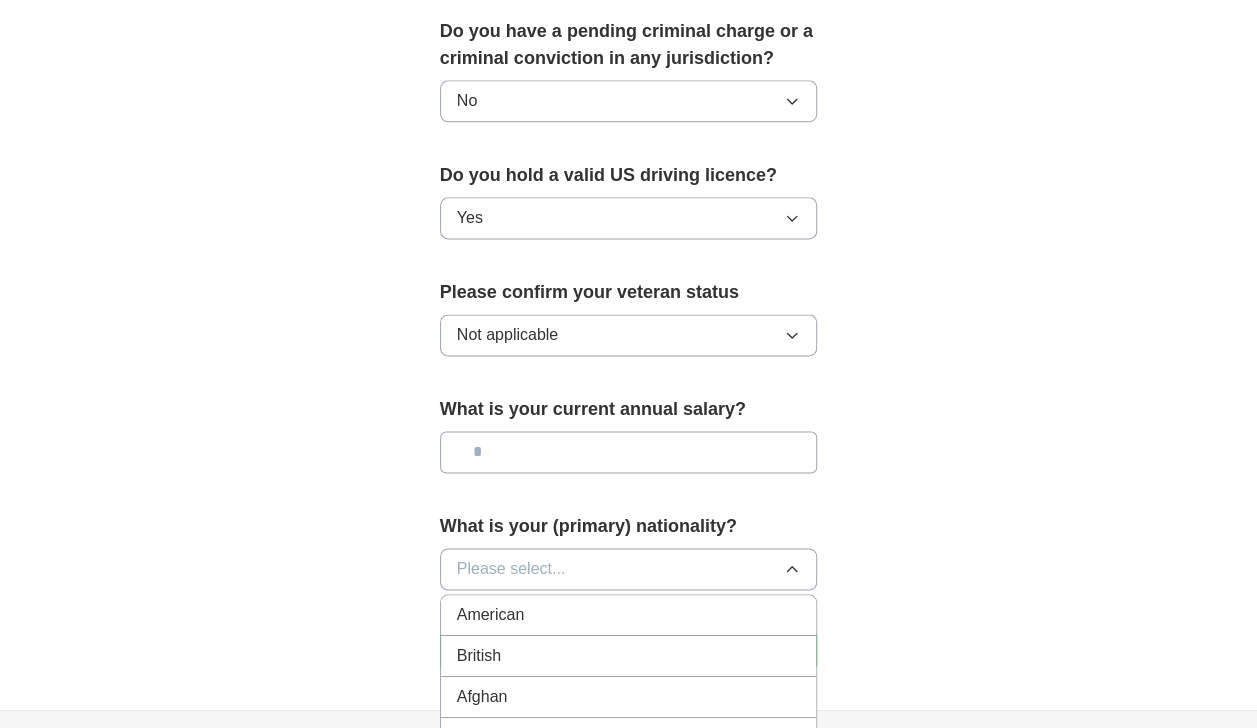 click on "American" at bounding box center [629, 615] 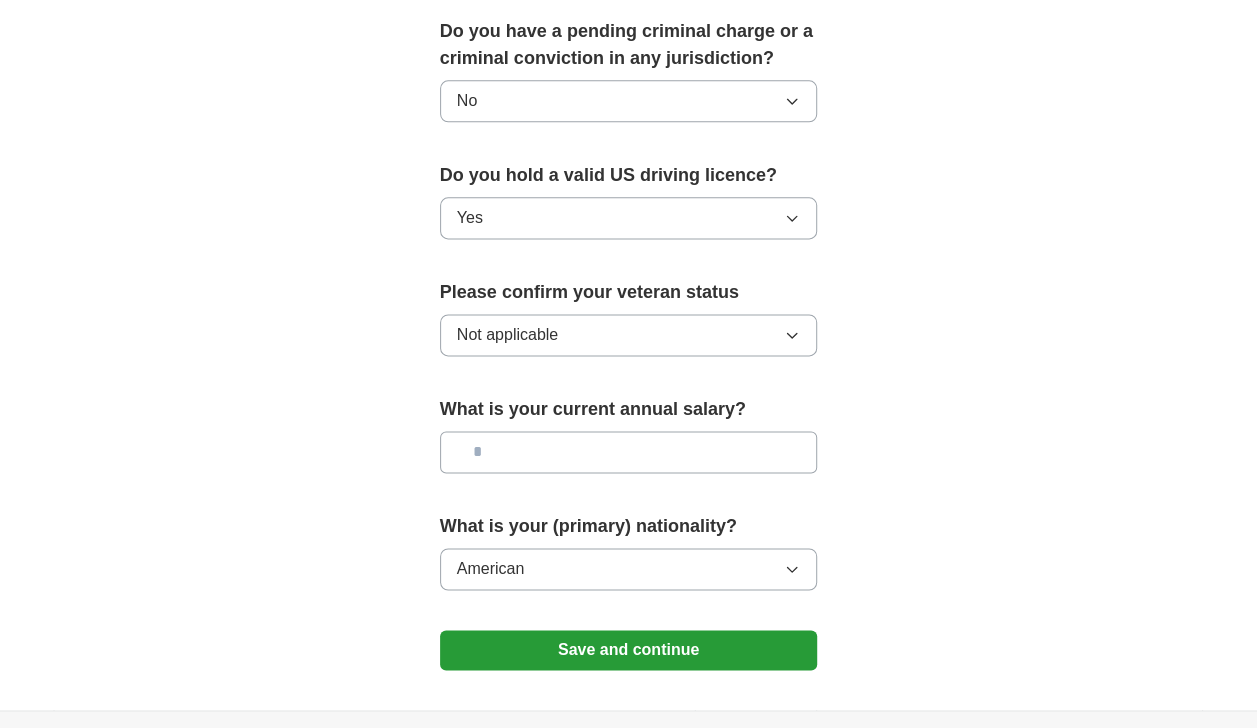click on "Save and continue" at bounding box center [629, 650] 